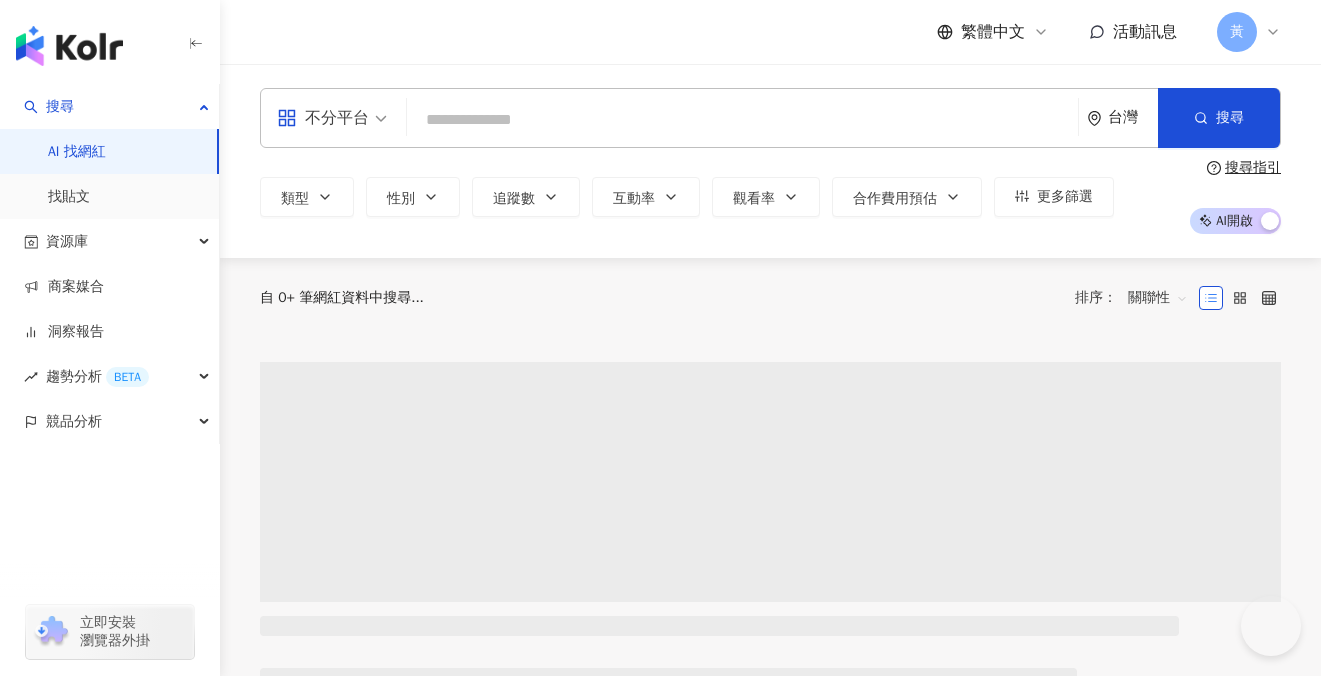 scroll, scrollTop: 0, scrollLeft: 0, axis: both 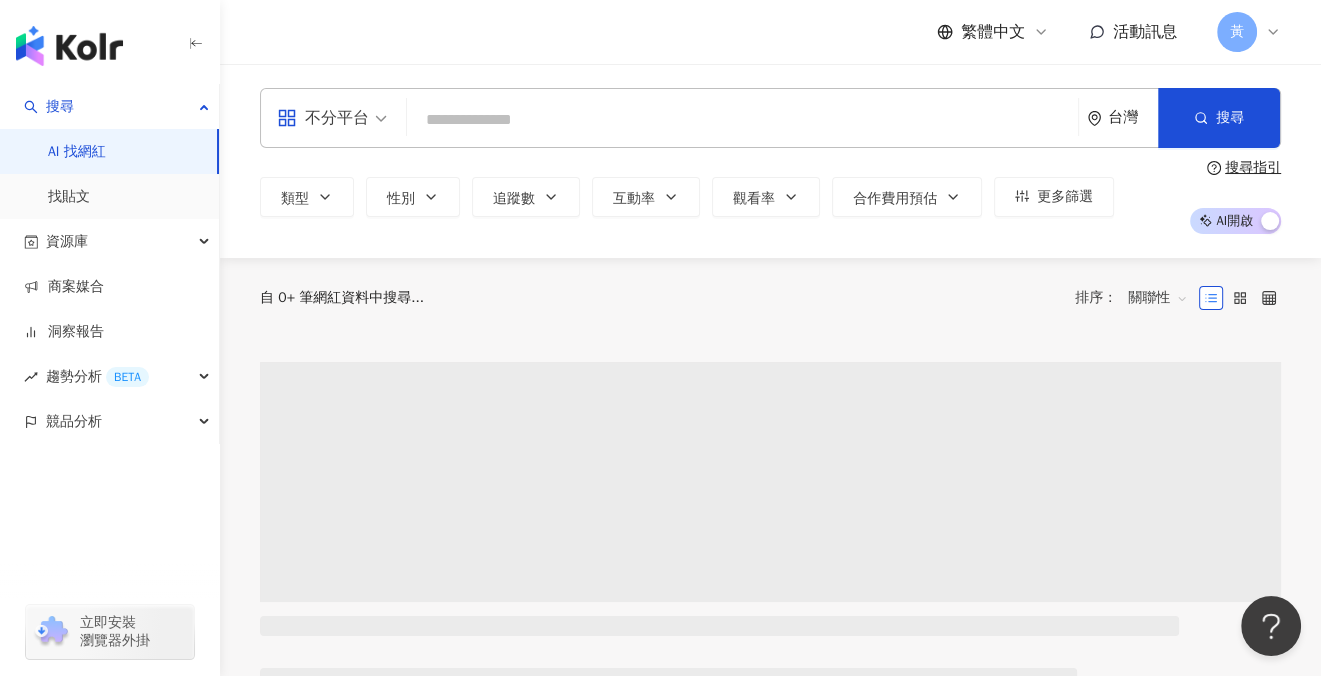 click on "活動訊息" at bounding box center (1145, 32) 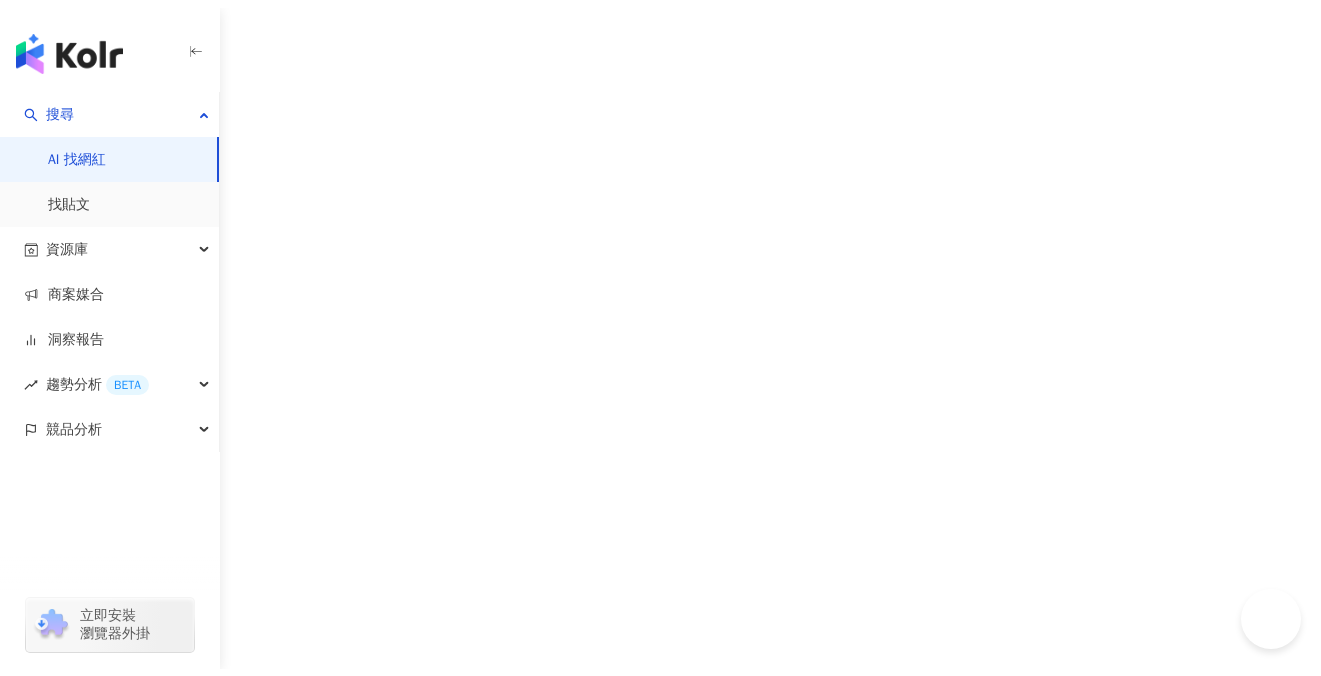 scroll, scrollTop: 0, scrollLeft: 0, axis: both 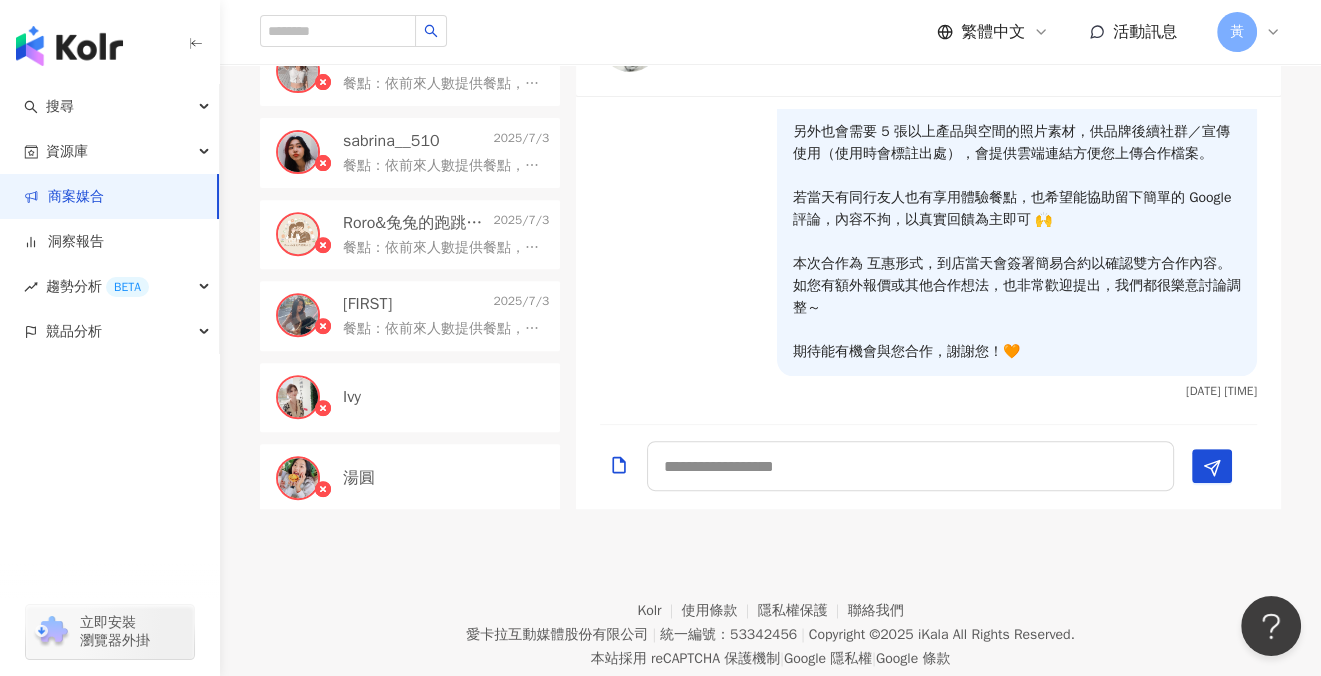 click on "湯圓" at bounding box center (446, 478) 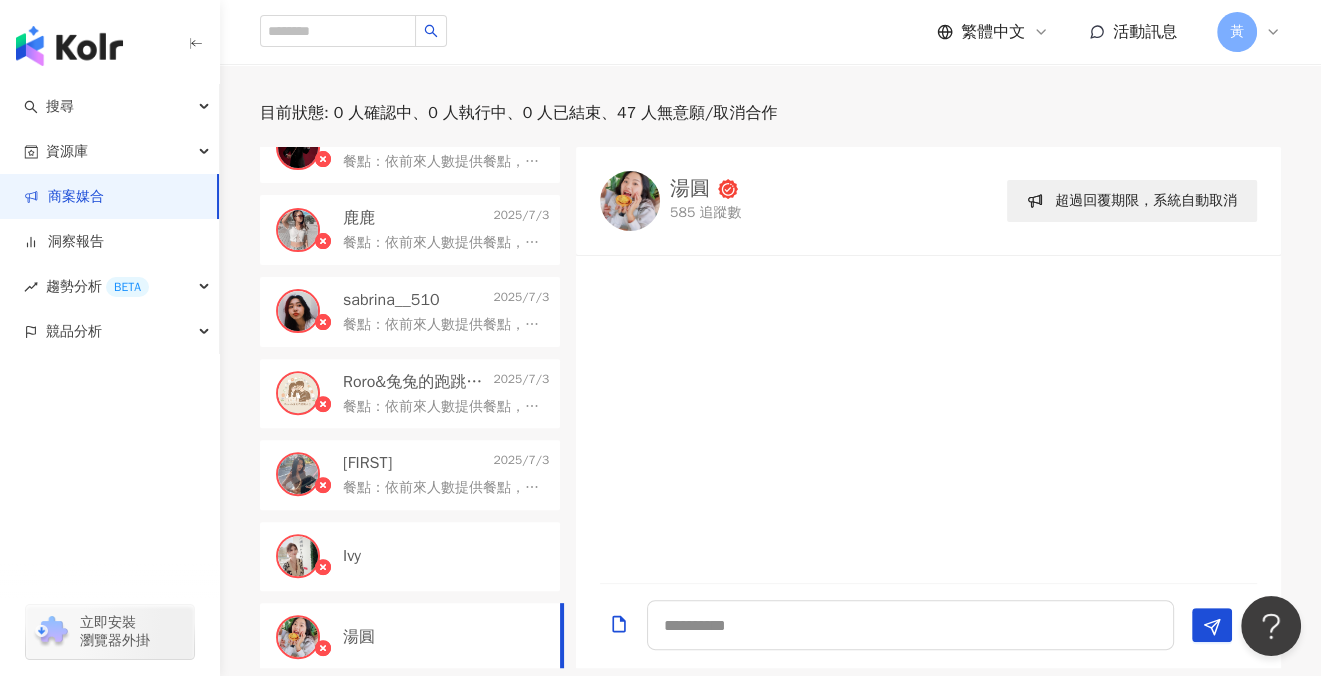 scroll, scrollTop: 475, scrollLeft: 0, axis: vertical 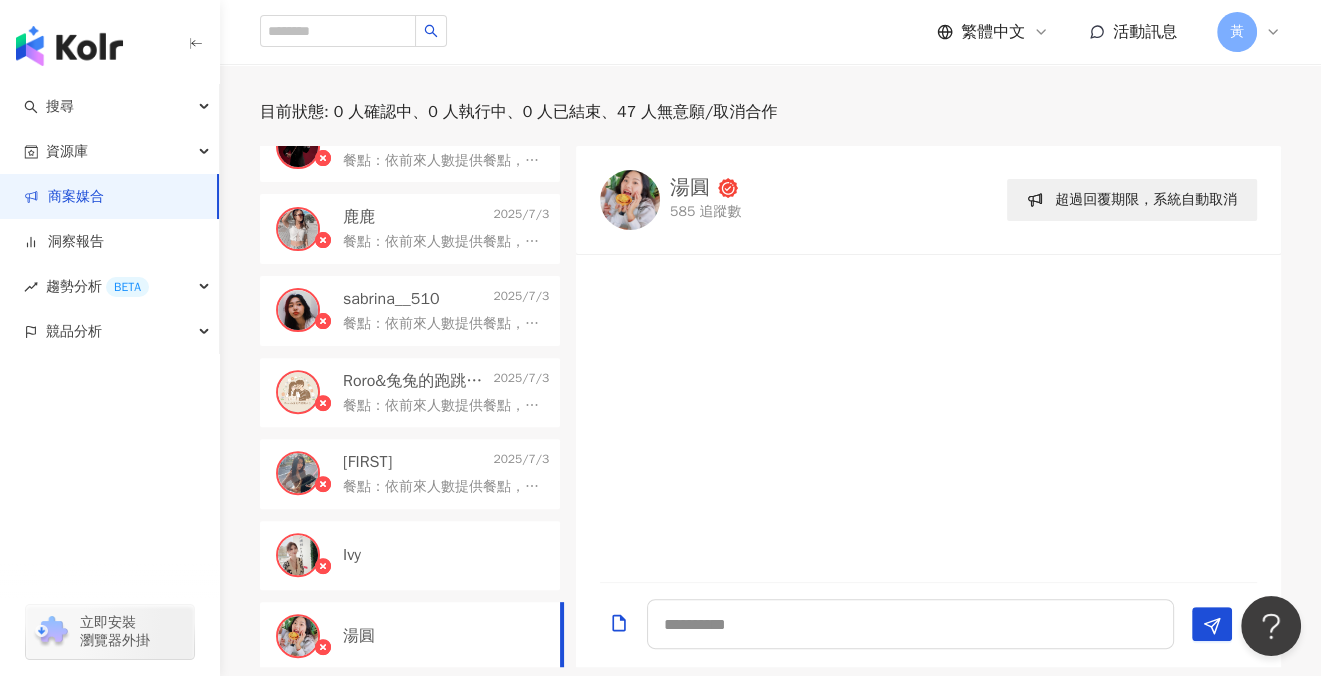 click on "Ivy" at bounding box center (410, 555) 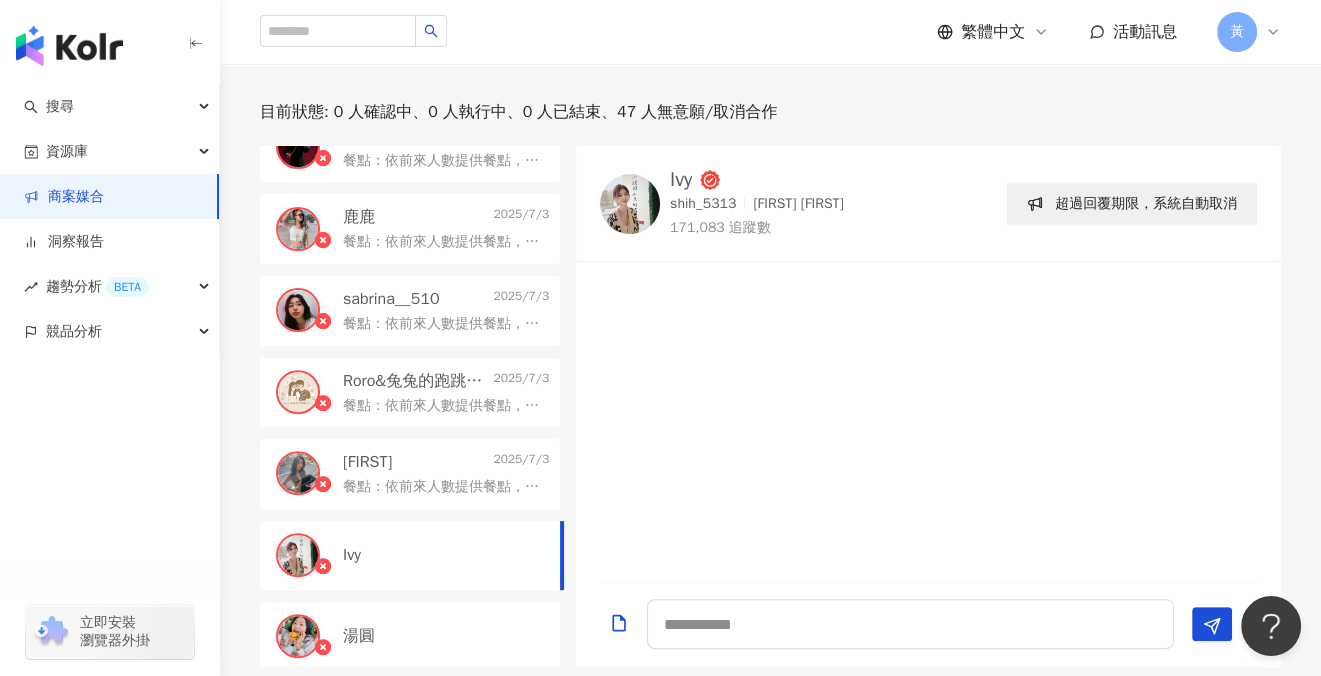 click on "餐點：依前來人數提供餐點，視狀況調整。
發文：圖文方式為主，當天體驗完後會再約文案驗收時間，確認沒問題後即可發文。
照片：拍攝產品和環境照為主，需提供我們日後使用，可能是在宣傳上等等，使用時會標註出處，會有雲端連結供上傳。
GOOGLE評論：以提供餐點份數計則，若當天同行有提供餐點，都希望能留評，簡單即可。
合約：會簽署一張合約(基本上為上述內容)，以及勞務報酬單，需提供身分證影本。
匯款：主要以互惠方式合作，提供車馬費補助，完成發文、照片、評論等合作內容的當月25號匯款，若非台灣企銀帳戶會扣手續費15元。
以上是我們的合作方式，供您參考。" at bounding box center [442, 487] 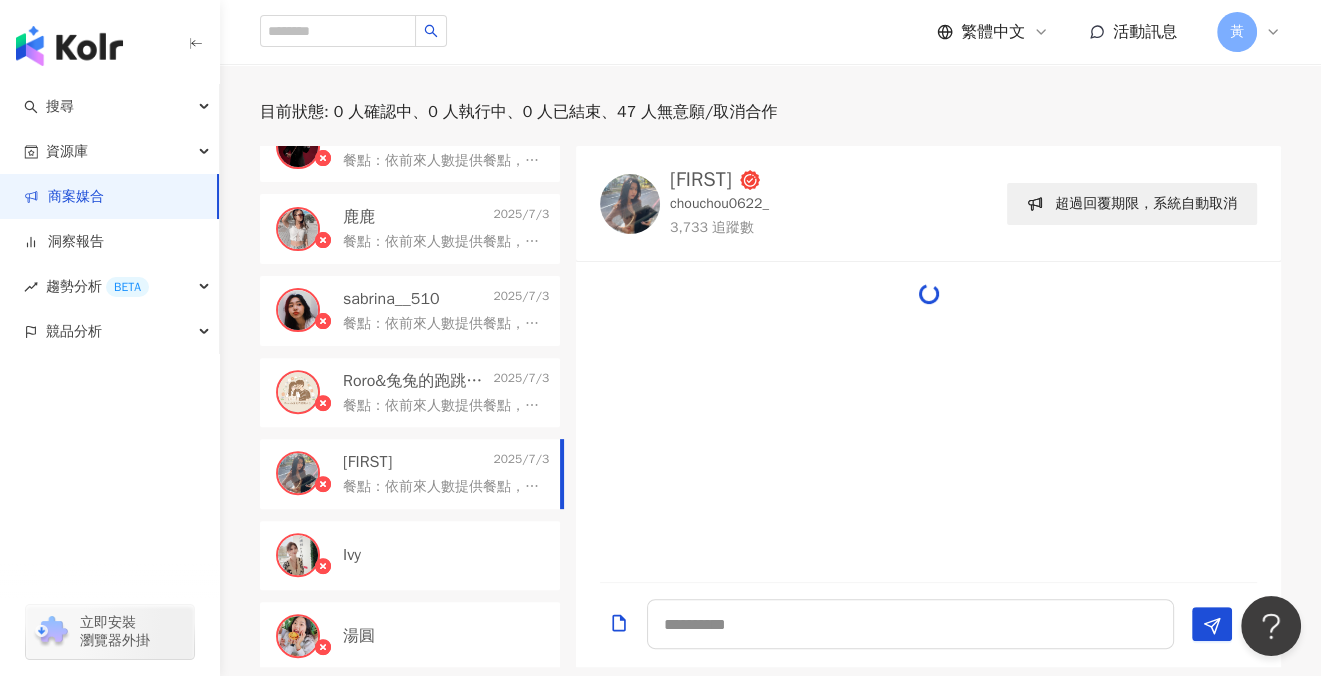 scroll, scrollTop: 164, scrollLeft: 0, axis: vertical 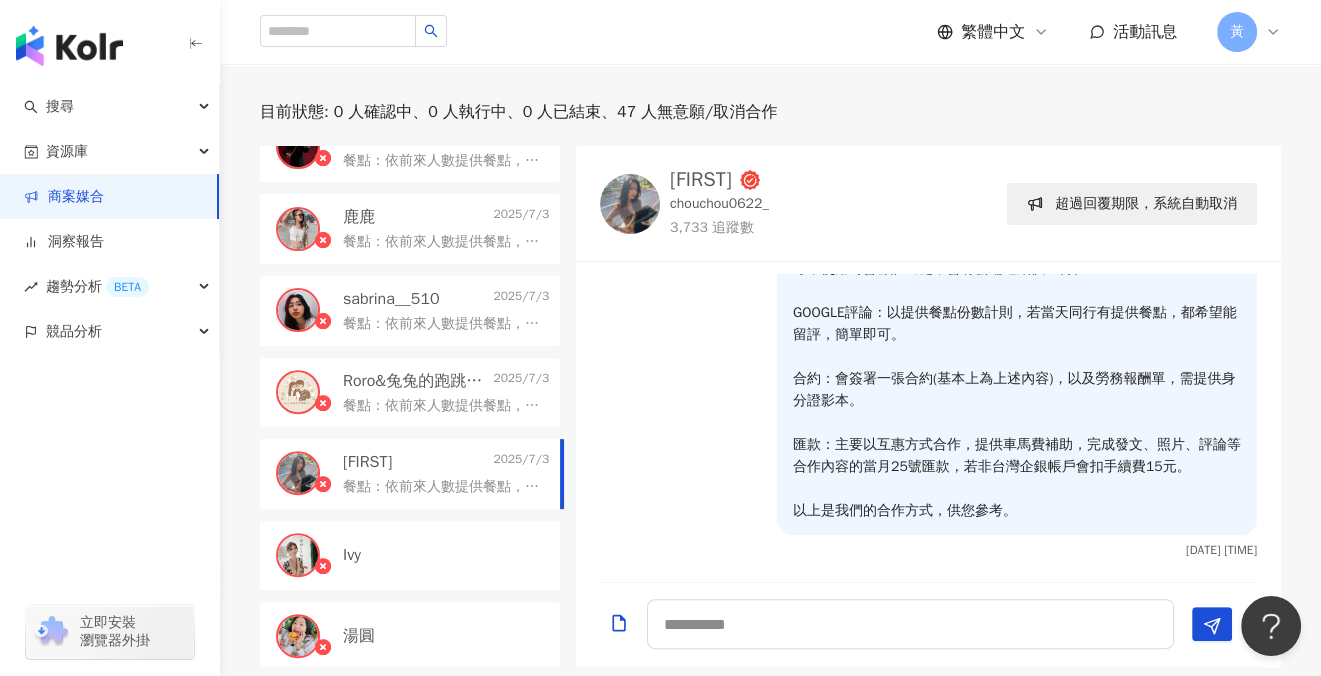 click on "商案媒合" at bounding box center [64, 197] 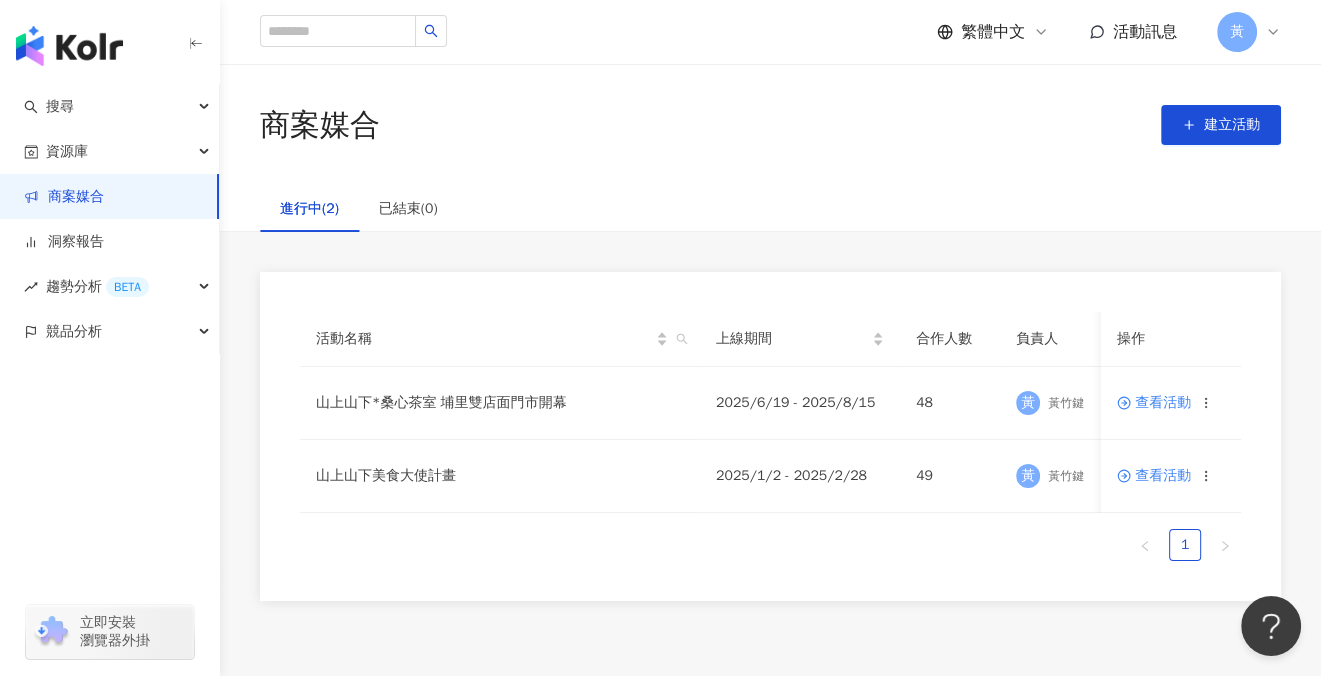 scroll, scrollTop: 8, scrollLeft: 0, axis: vertical 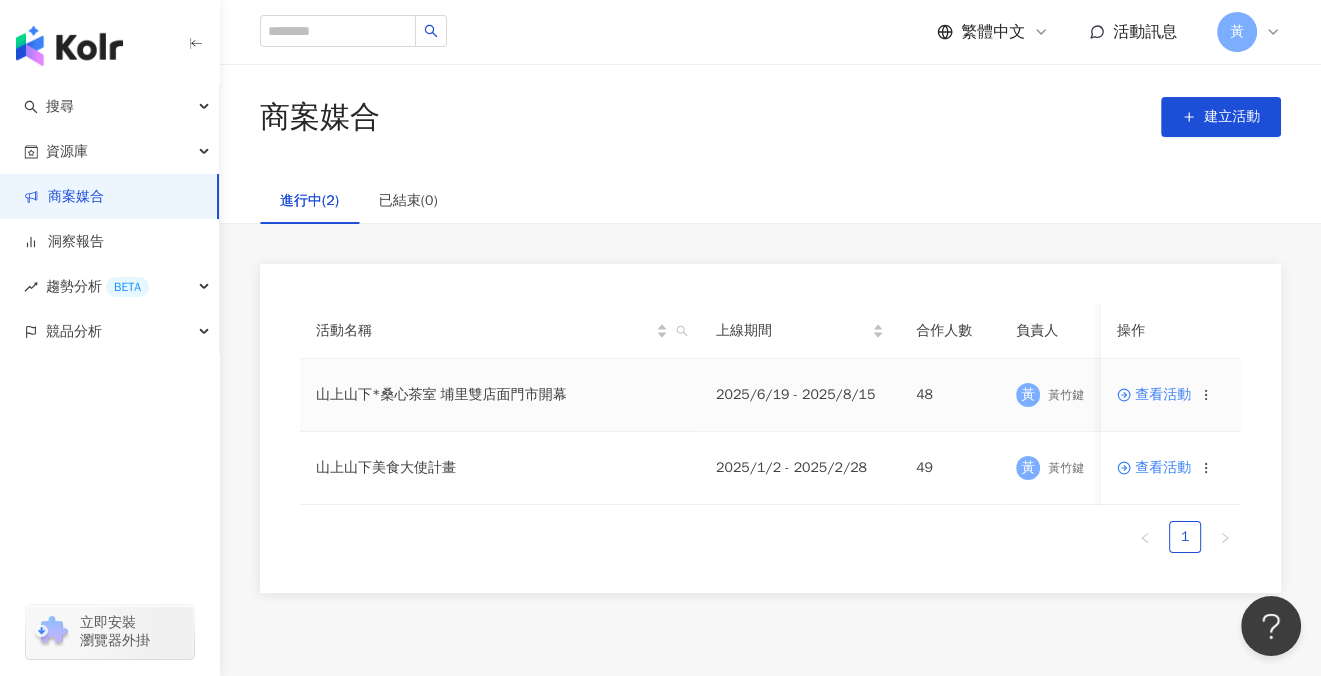 click on "查看活動" at bounding box center [1154, 395] 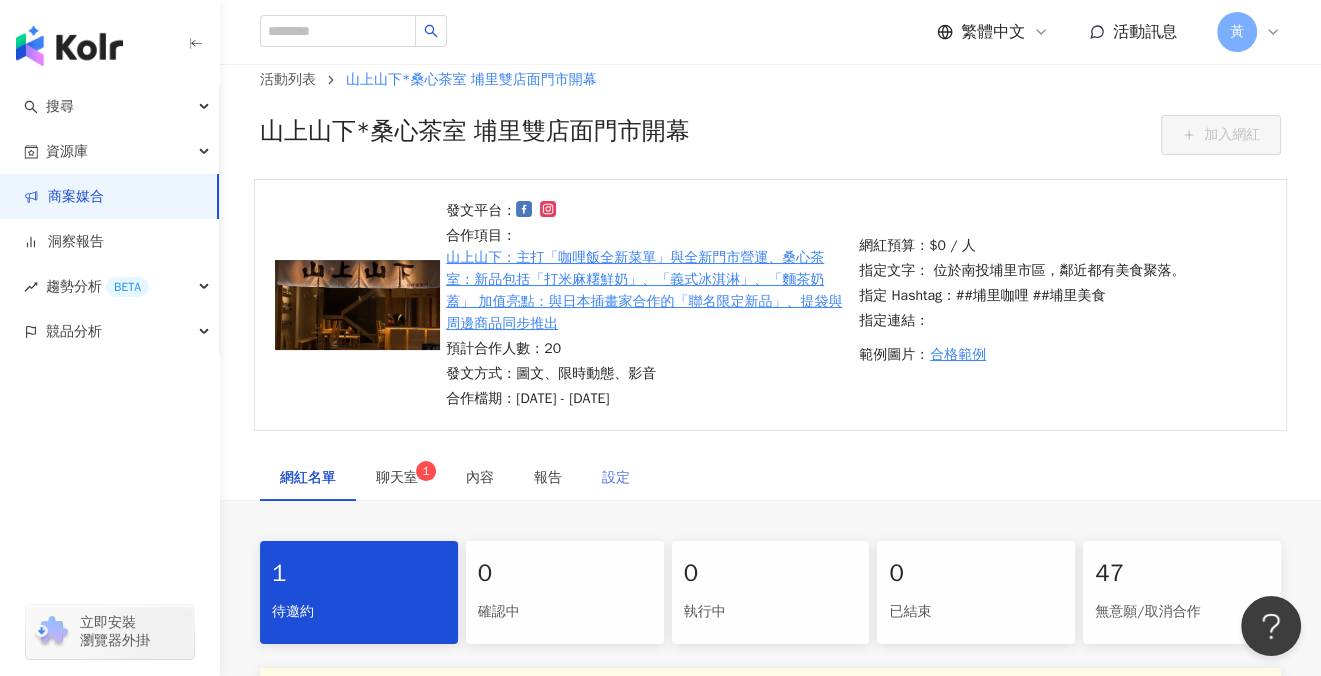 scroll, scrollTop: 50, scrollLeft: 0, axis: vertical 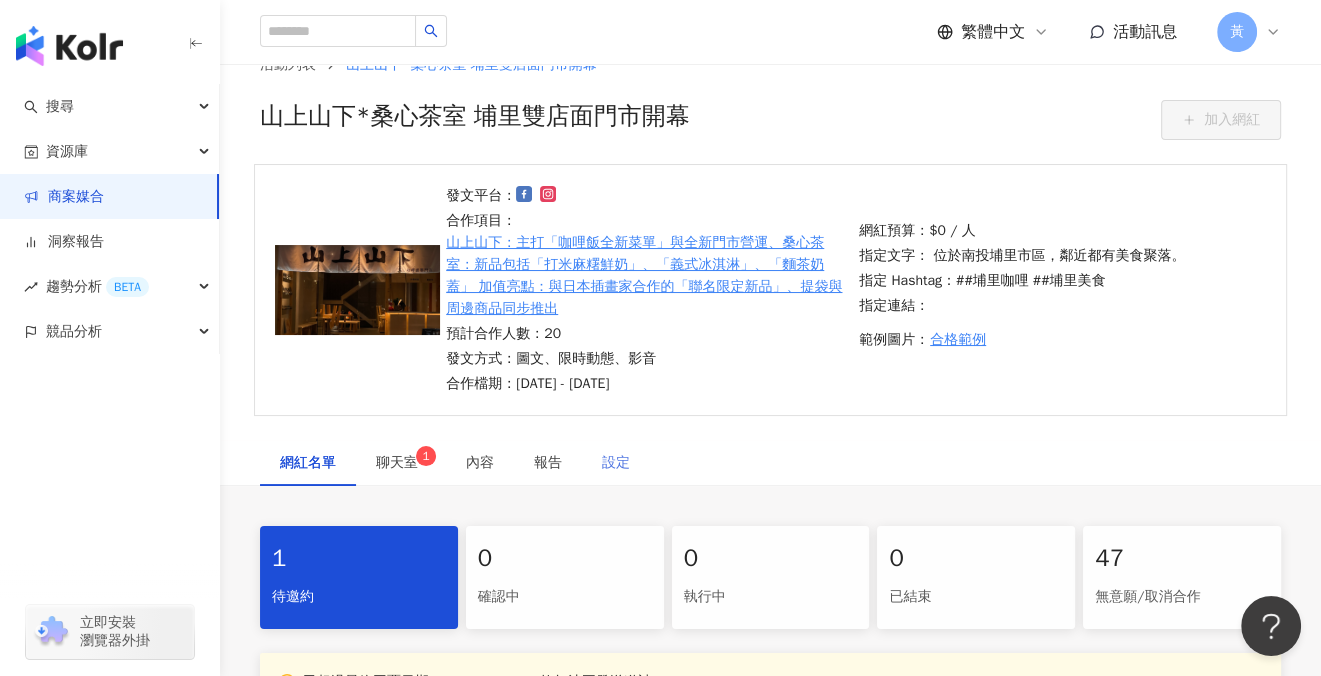 click on "設定" at bounding box center [616, 463] 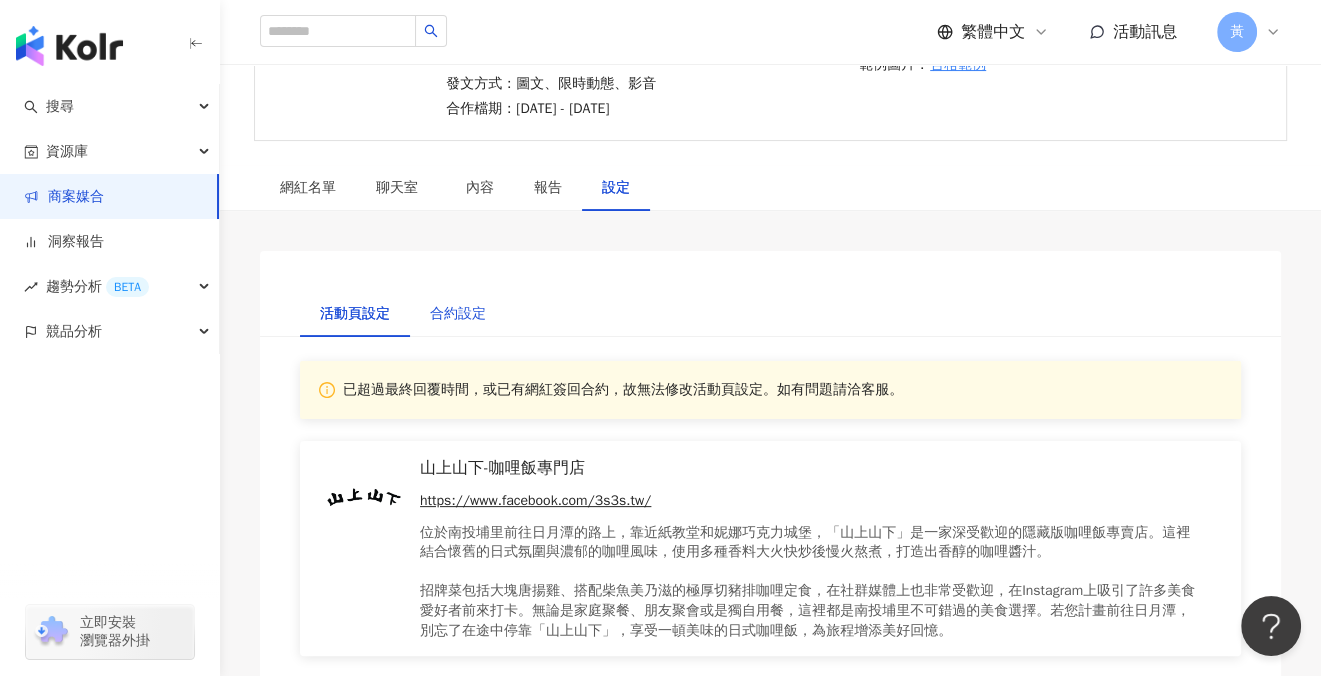 click on "合約設定" at bounding box center (458, 314) 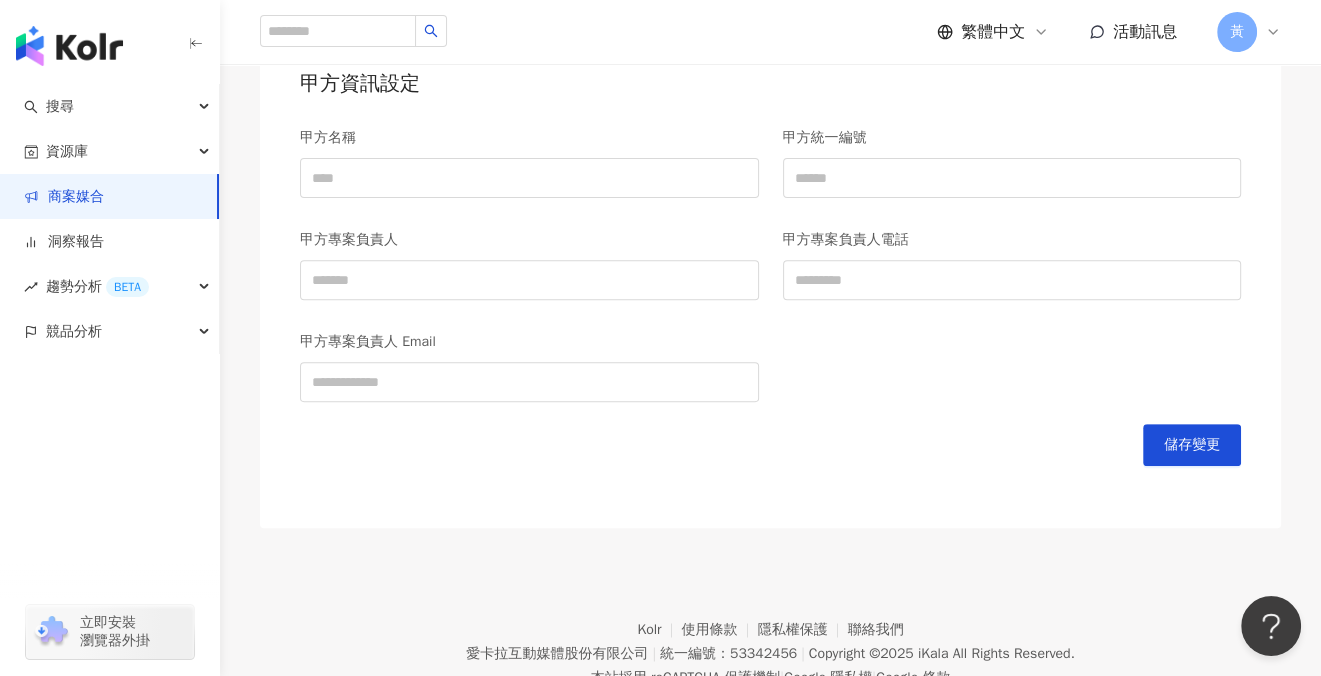 scroll, scrollTop: 563, scrollLeft: 0, axis: vertical 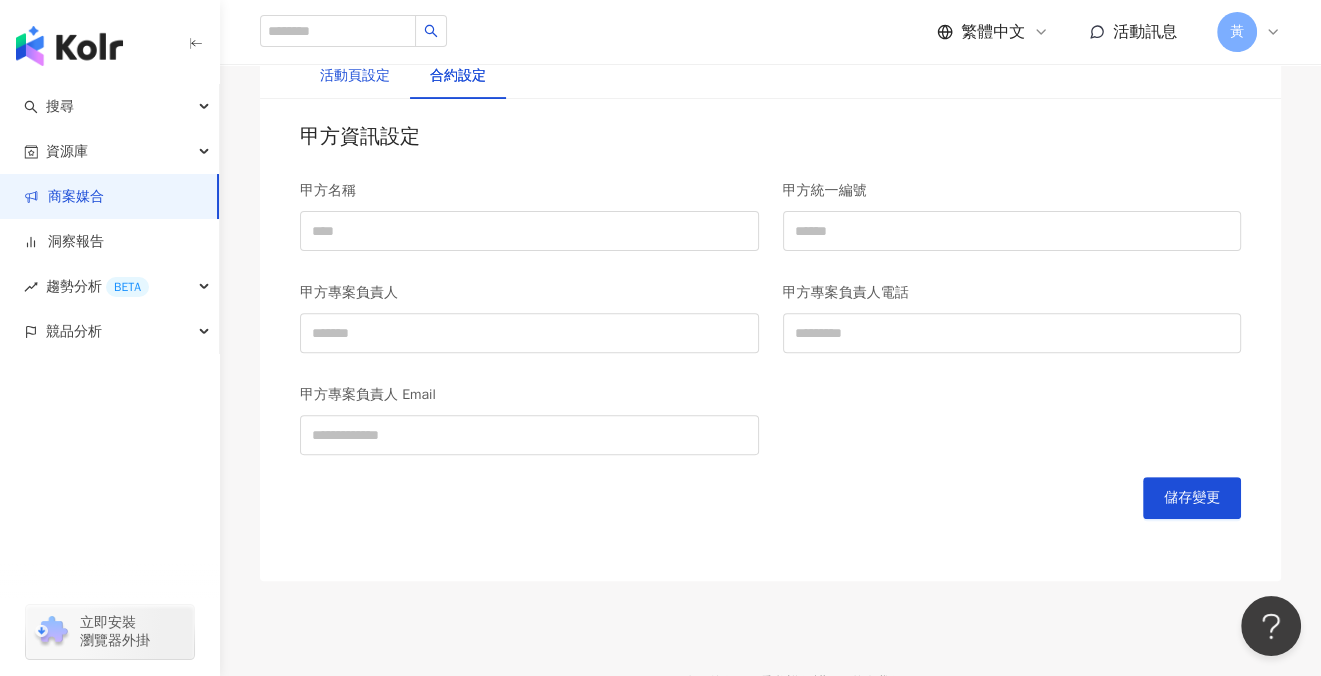 click on "活動頁設定" at bounding box center [355, 76] 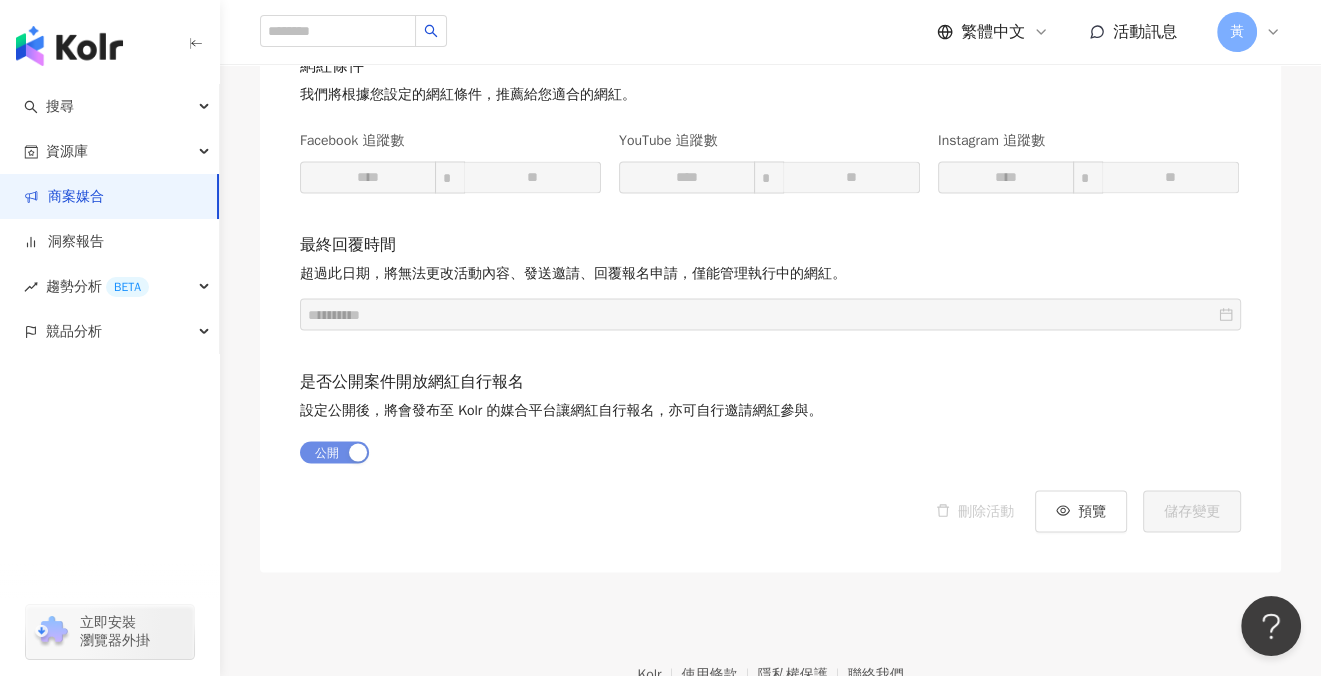 scroll, scrollTop: 3255, scrollLeft: 0, axis: vertical 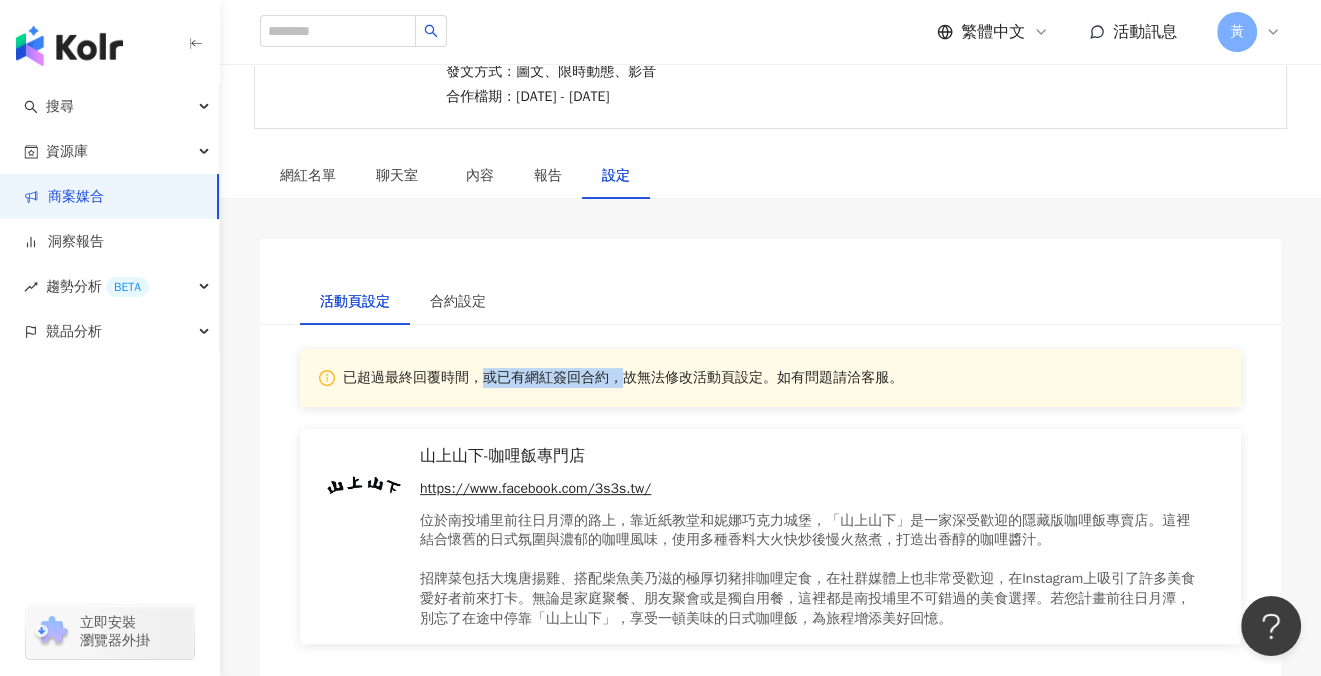 drag, startPoint x: 488, startPoint y: 376, endPoint x: 629, endPoint y: 367, distance: 141.28694 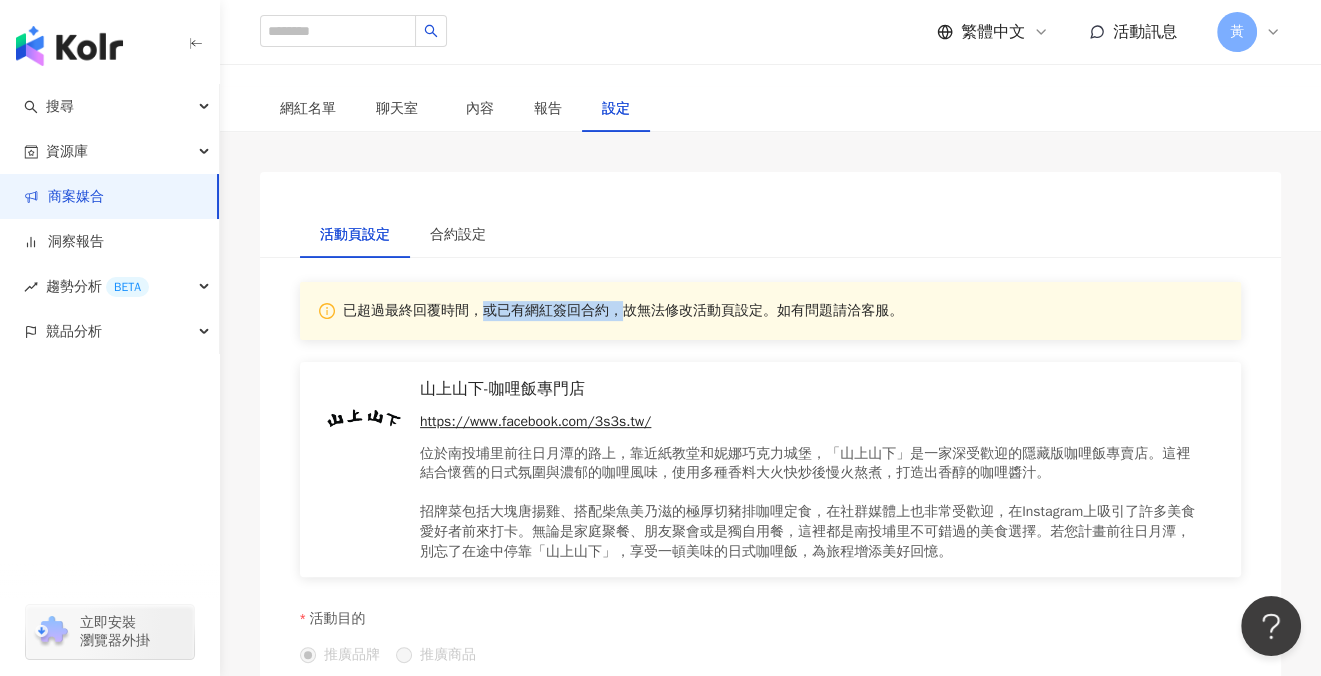 scroll, scrollTop: 337, scrollLeft: 0, axis: vertical 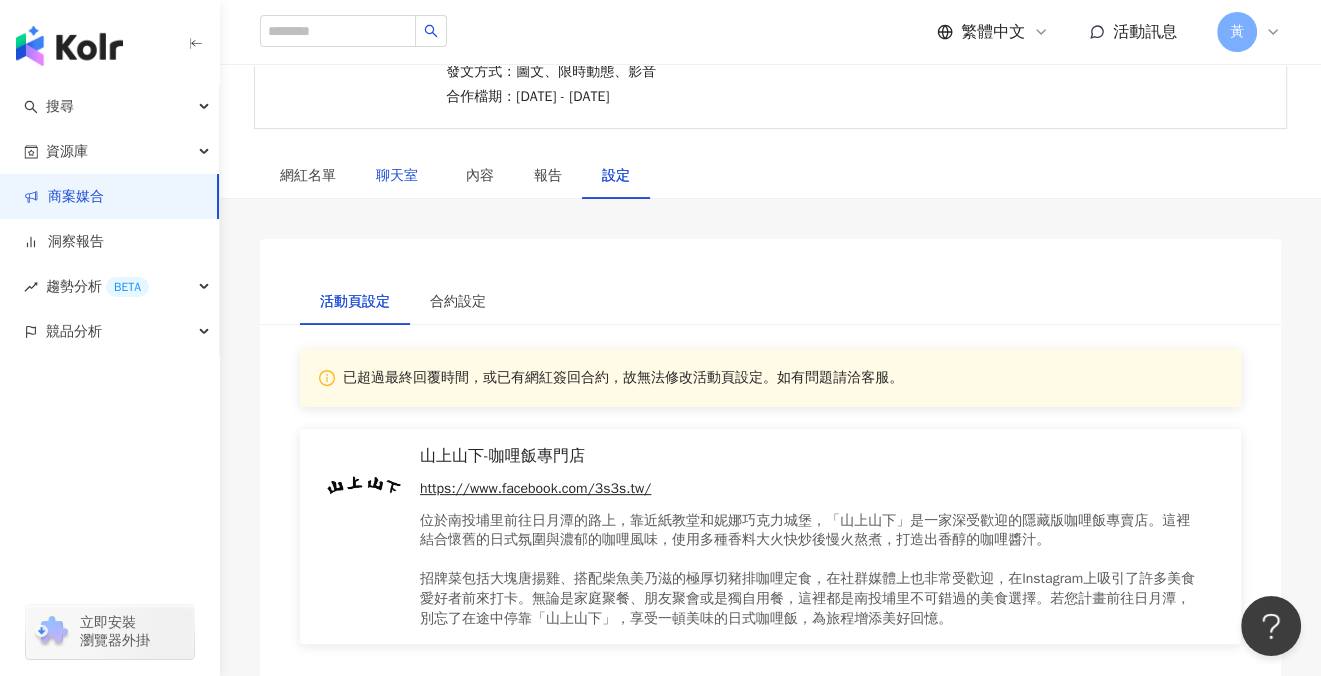 click on "聊天室" at bounding box center [401, 176] 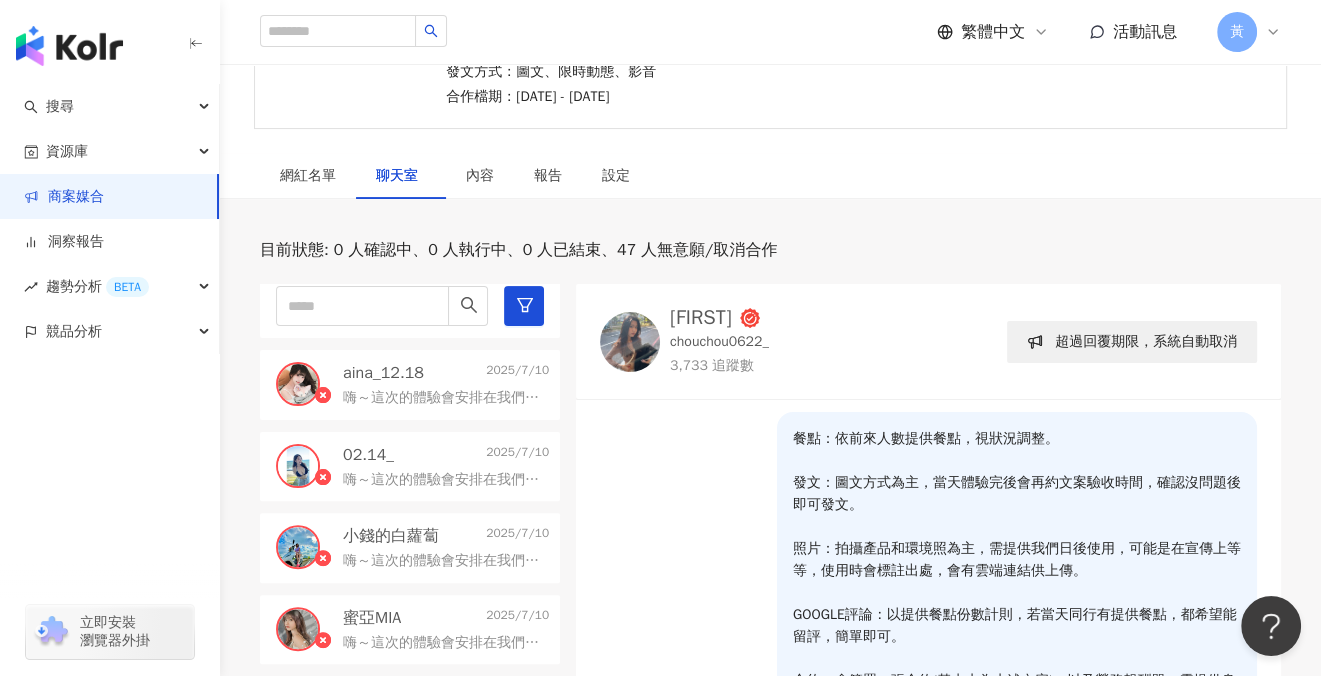scroll, scrollTop: 0, scrollLeft: 0, axis: both 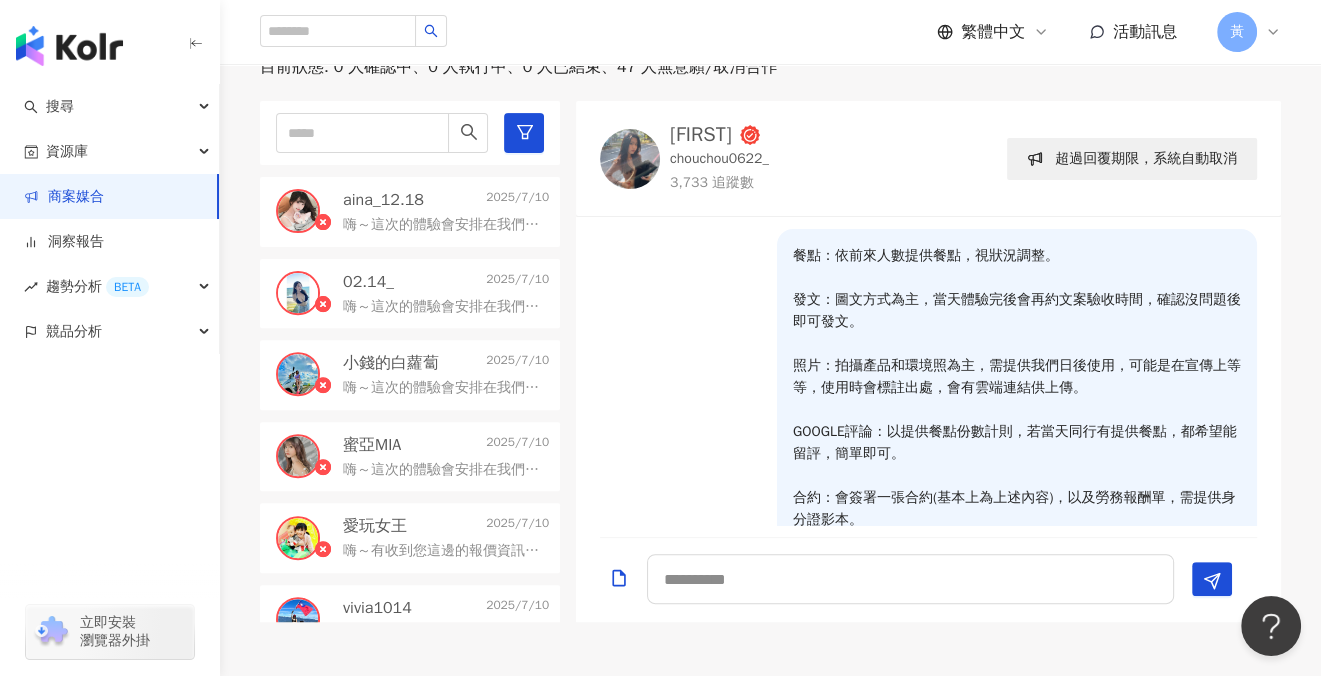click on "嗨～這次的體驗會安排在我們埔里的全新雙店面空間（山上山下＋桑心茶室），兩間門市為互通設計、風格一致，水泥原色牆搭配木質元素與投射自然光，整體氛圍非常好拍📸
當天我們會依實際到店人數提供餐點，品項也會視當日狀況彈性調整；合作內容以 Reels 為主，體驗結束後會安排文案確認流程，確認無誤後再進行發文。
另外也會需要 5 張以上產品與空間的照片素材，供品牌後續社群／宣傳使用（使用時會標註出處），會提供雲端連結方便您上傳合作檔案。
若當天有同行友人也有享用體驗餐點，也希望能協助留下簡單的 Google 評論，內容不拘，以真實回饋為主即可 🙌
本次合作為 互惠形式，到店當天會簽署簡易合約以確認雙方合作內容。如您有額外報價或其他合作想法，也非常歡迎提出，我們都很樂意討論調整～
期待能有機會與您合作，謝謝您！🧡" at bounding box center (442, 225) 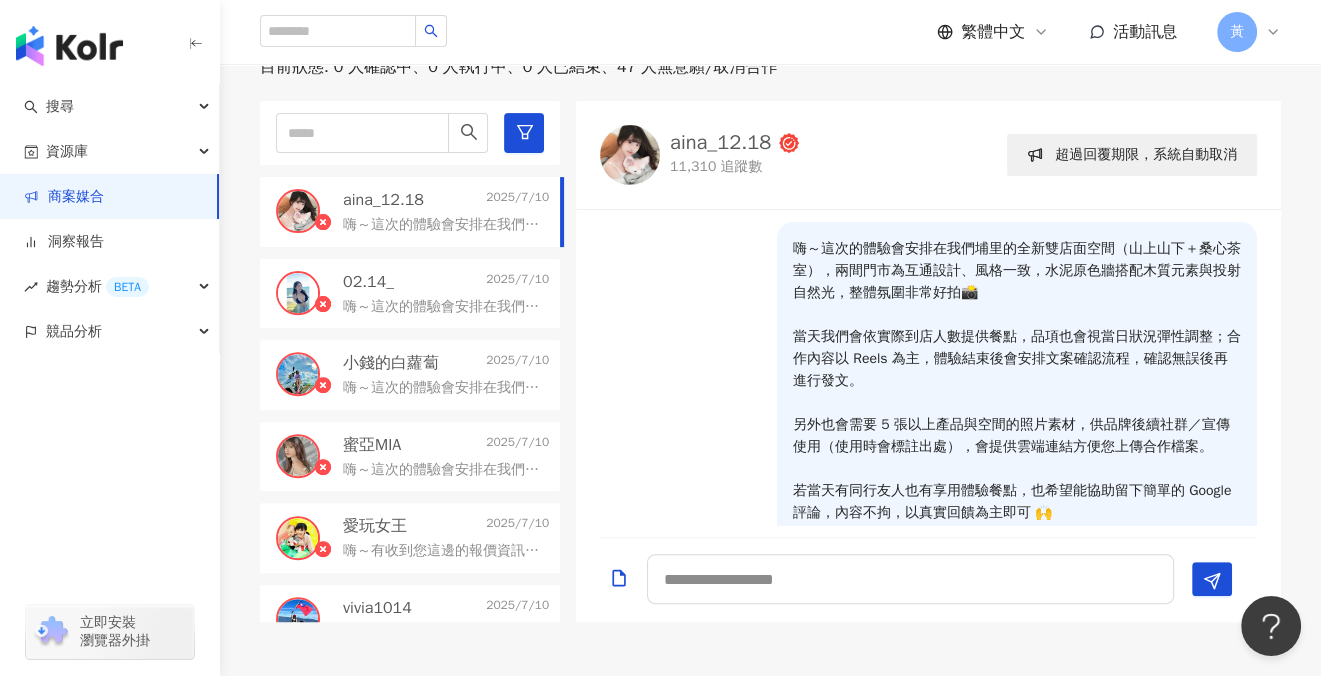 scroll, scrollTop: 8, scrollLeft: 0, axis: vertical 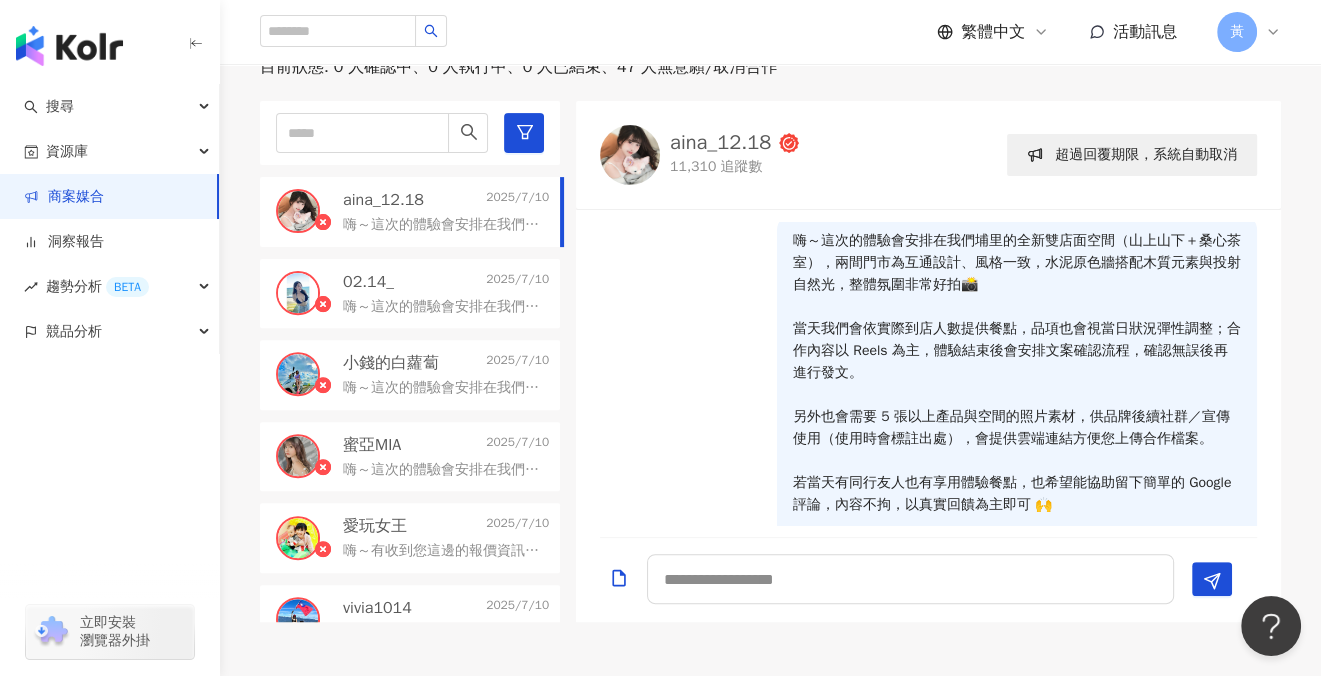 click on "02.14_" at bounding box center [368, 282] 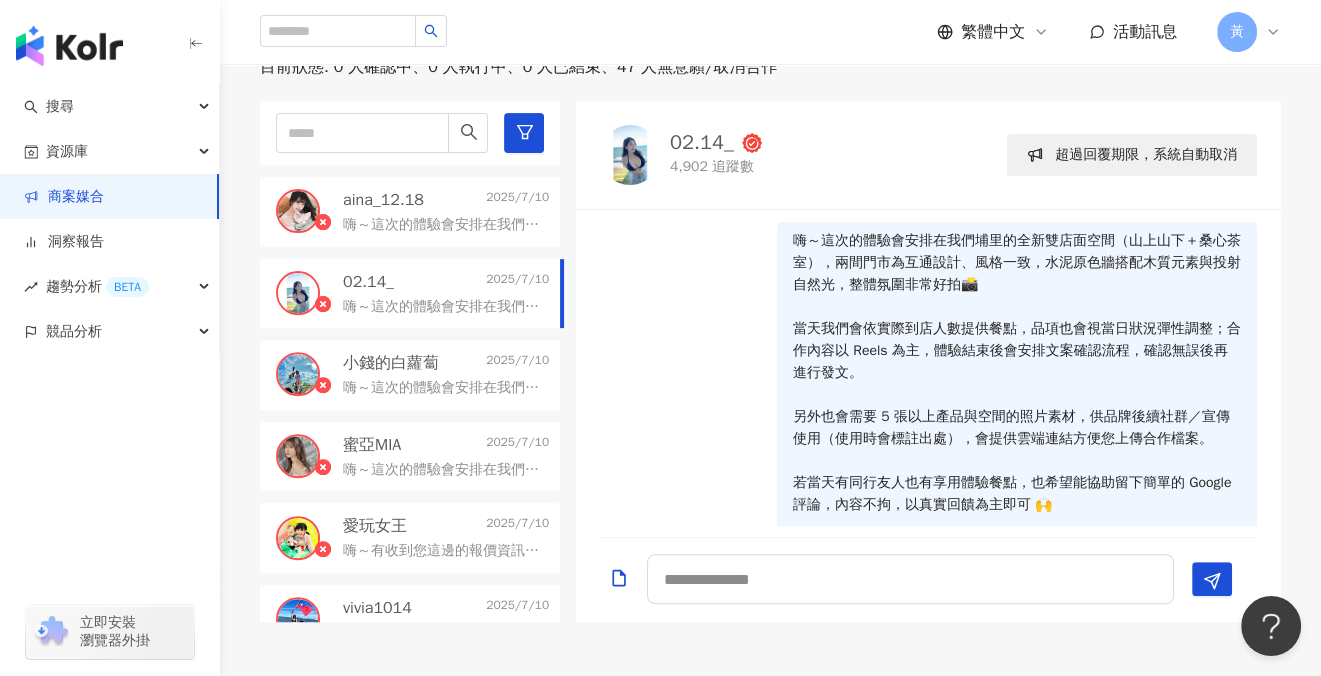 scroll, scrollTop: 0, scrollLeft: 0, axis: both 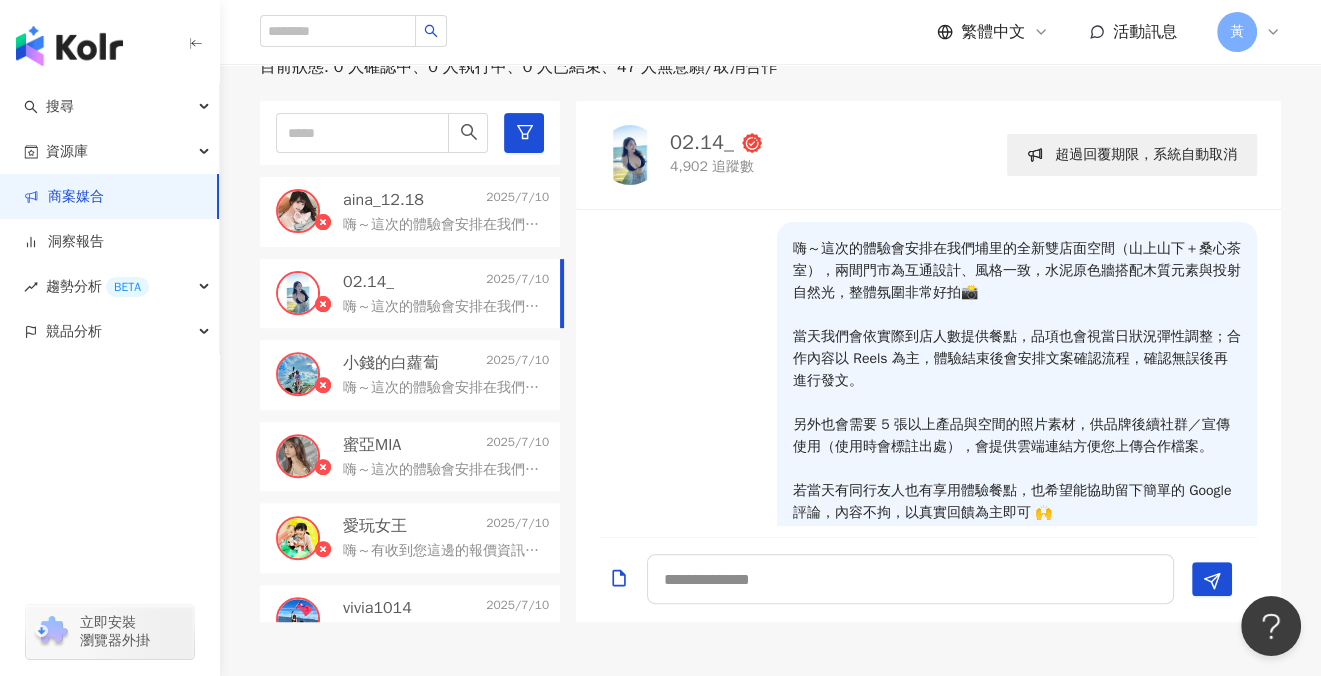 click on "小錢的白蘿蔔" at bounding box center [391, 363] 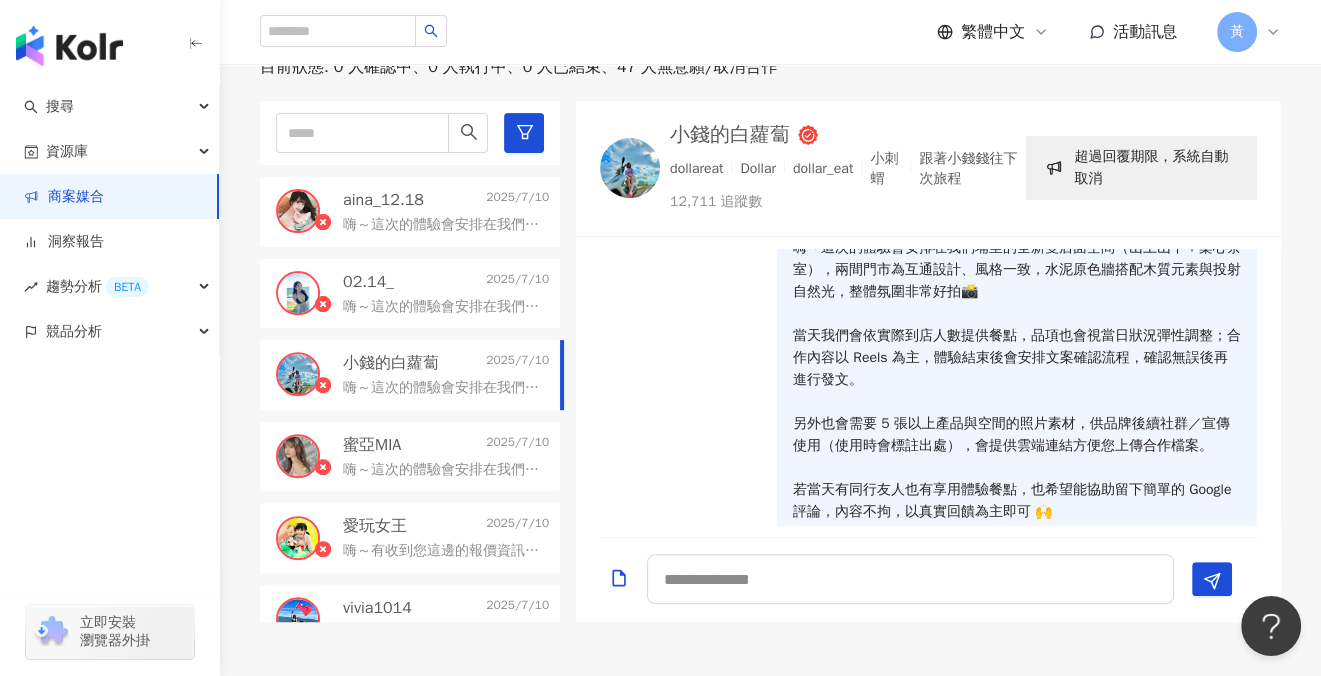 scroll, scrollTop: 0, scrollLeft: 0, axis: both 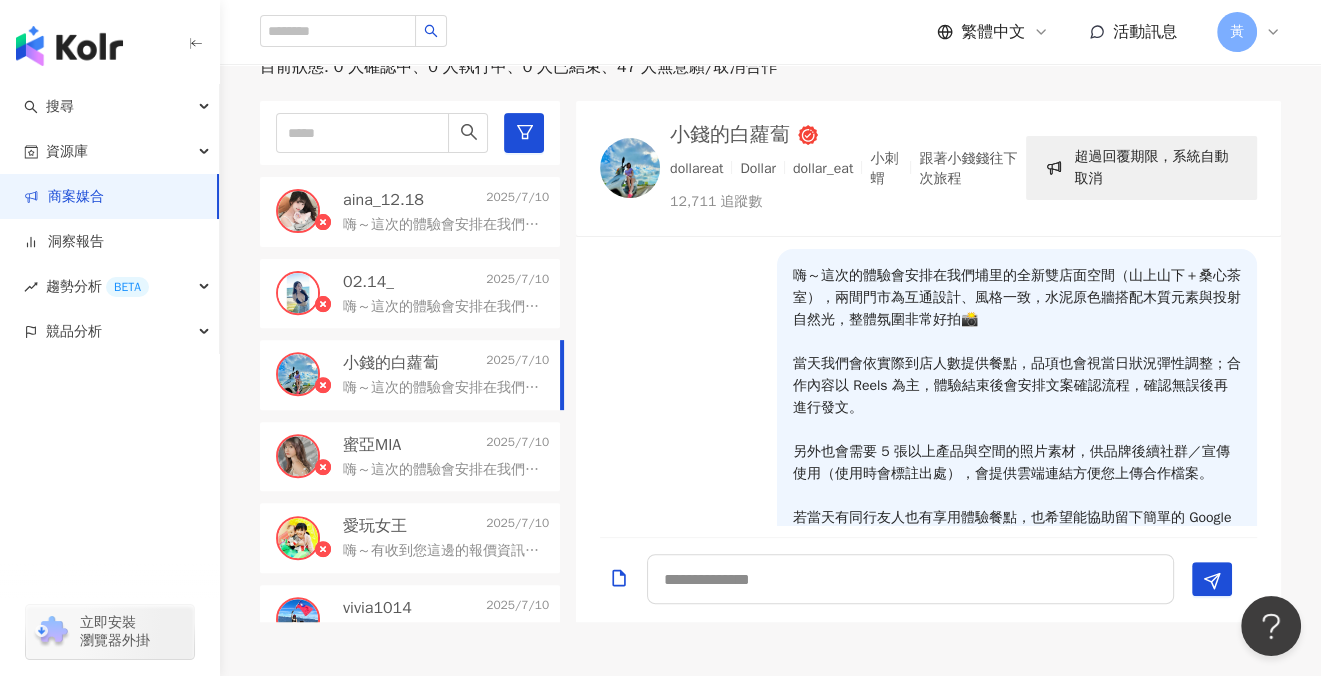 click on "蜜亞MIA 2025/7/10" at bounding box center [446, 445] 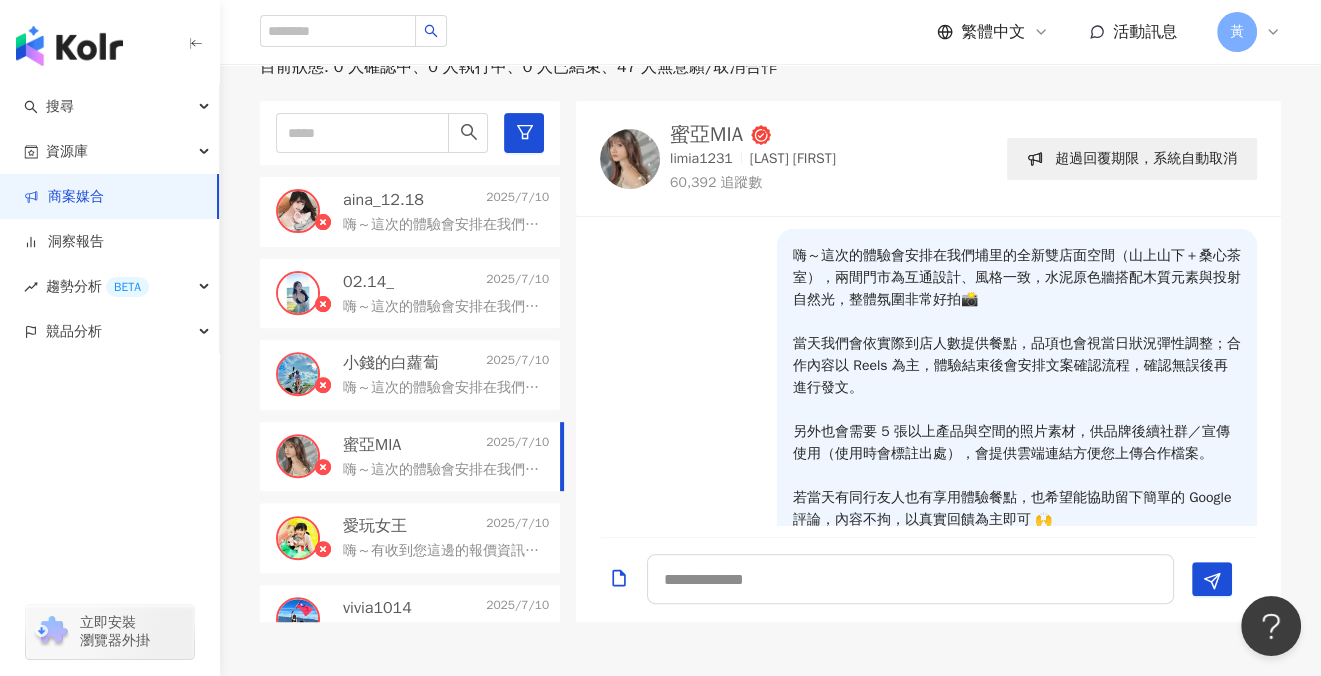 scroll, scrollTop: 460, scrollLeft: 0, axis: vertical 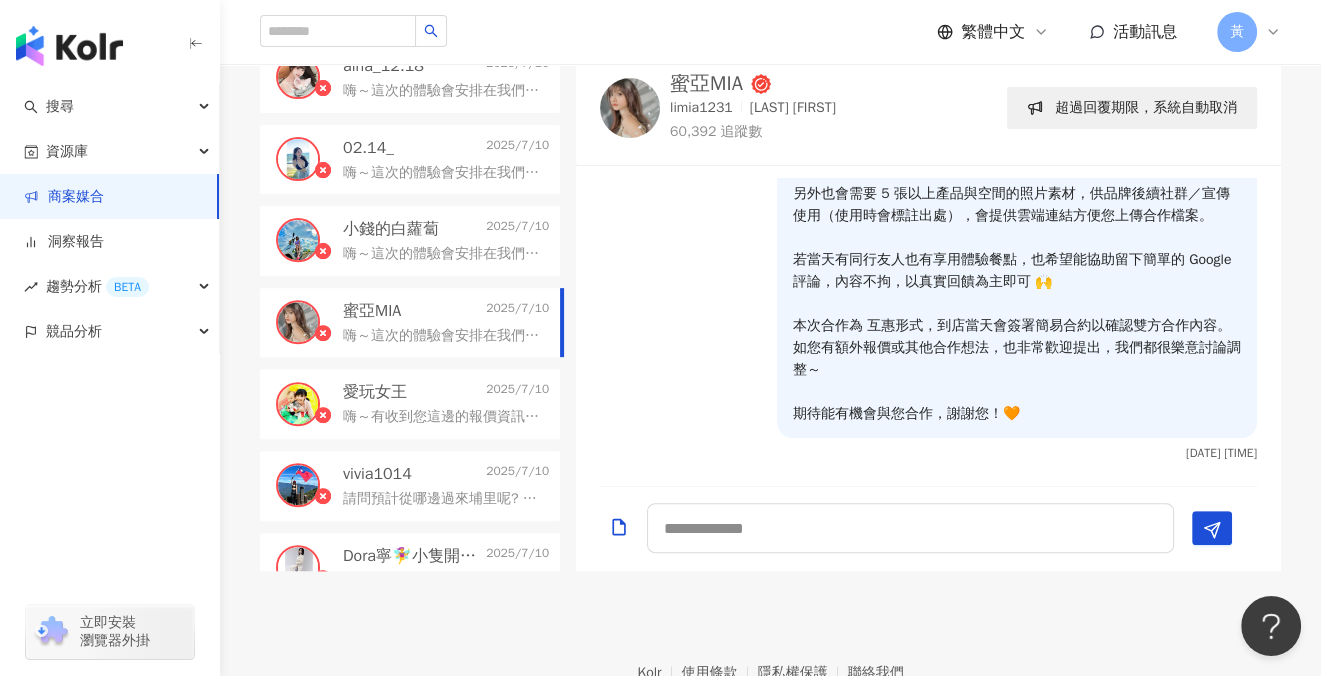 click on "嗨～這次的體驗會安排在我們埔里的全新雙店面空間（山上山下＋桑心茶室），兩間門市為互通設計、風格一致，水泥原色牆搭配木質元素與投射自然光，整體氛圍非常好拍📸
當天我們會依實際到店人數提供餐點，品項也會視當日狀況彈性調整；合作內容以 Reels 為主，體驗結束後會安排文案確認流程，確認無誤後再進行發文。
另外也會需要 5 張以上產品與空間的照片素材，供品牌後續社群／宣傳使用（使用時會標註出處），會提供雲端連結方便您上傳合作檔案。
若當天有同行友人也有享用體驗餐點，也希望能協助留下簡單的 Google 評論，內容不拘，以真實回饋為主即可 🙌
本次合作為 互惠形式，到店當天會簽署簡易合約以確認雙方合作內容。如您有額外報價或其他合作想法，也非常歡迎提出，我們都很樂意討論調整～
期待能有機會與您合作，謝謝您！🧡" at bounding box center [446, 334] 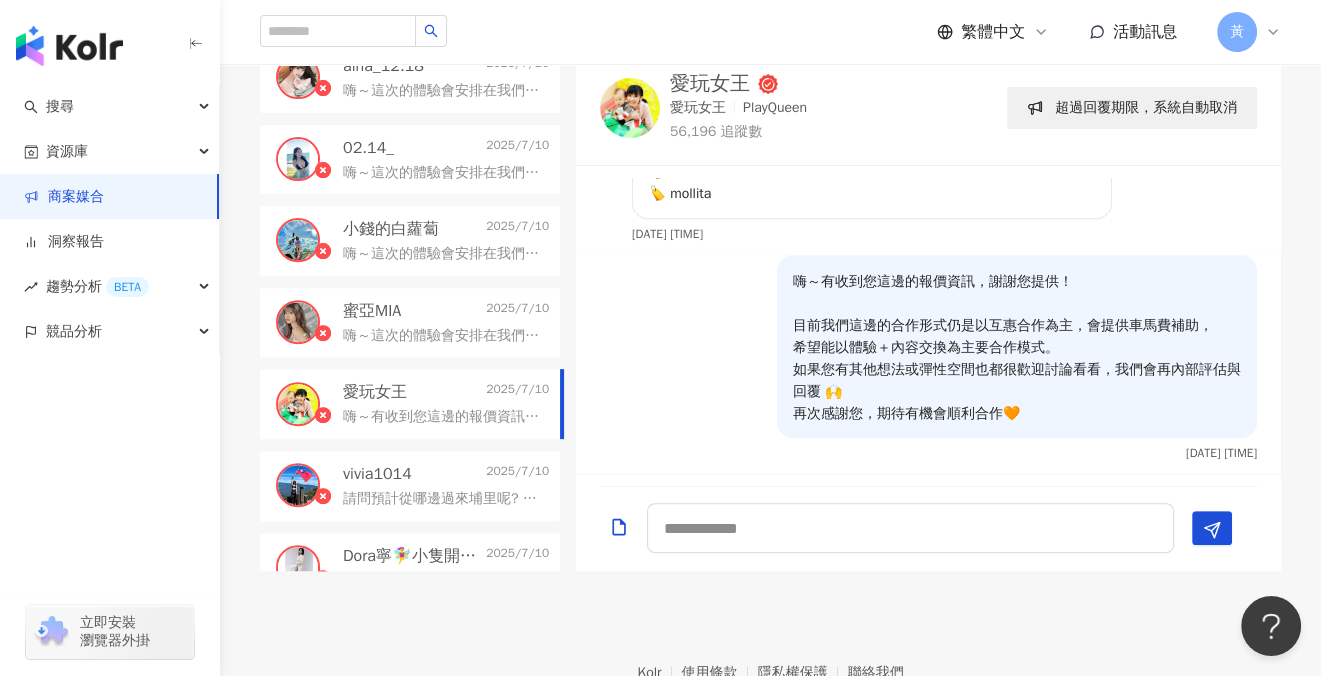 scroll, scrollTop: 1508, scrollLeft: 0, axis: vertical 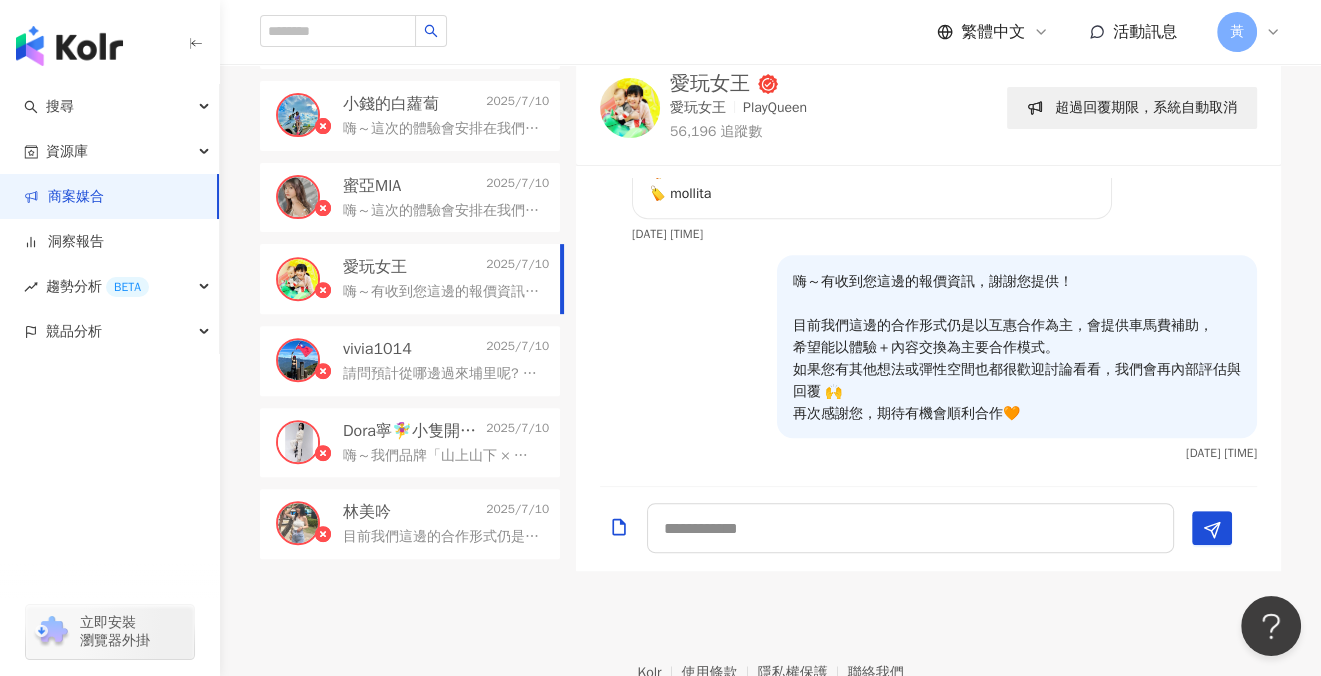click on "請問預計從哪邊過來埔里呢?
車馬費您方便直接提供一個報價嗎？我們這邊會內部確認後盡快回覆您，謝謝！" at bounding box center (442, 374) 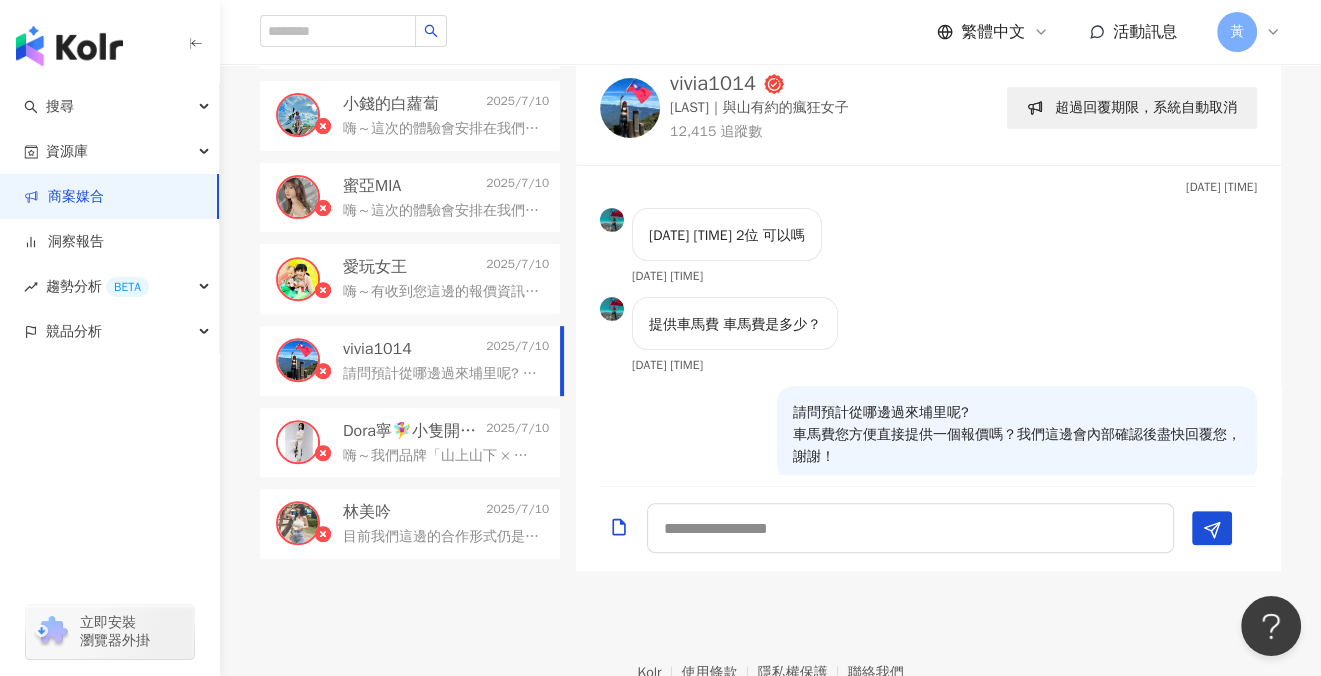scroll, scrollTop: 671, scrollLeft: 0, axis: vertical 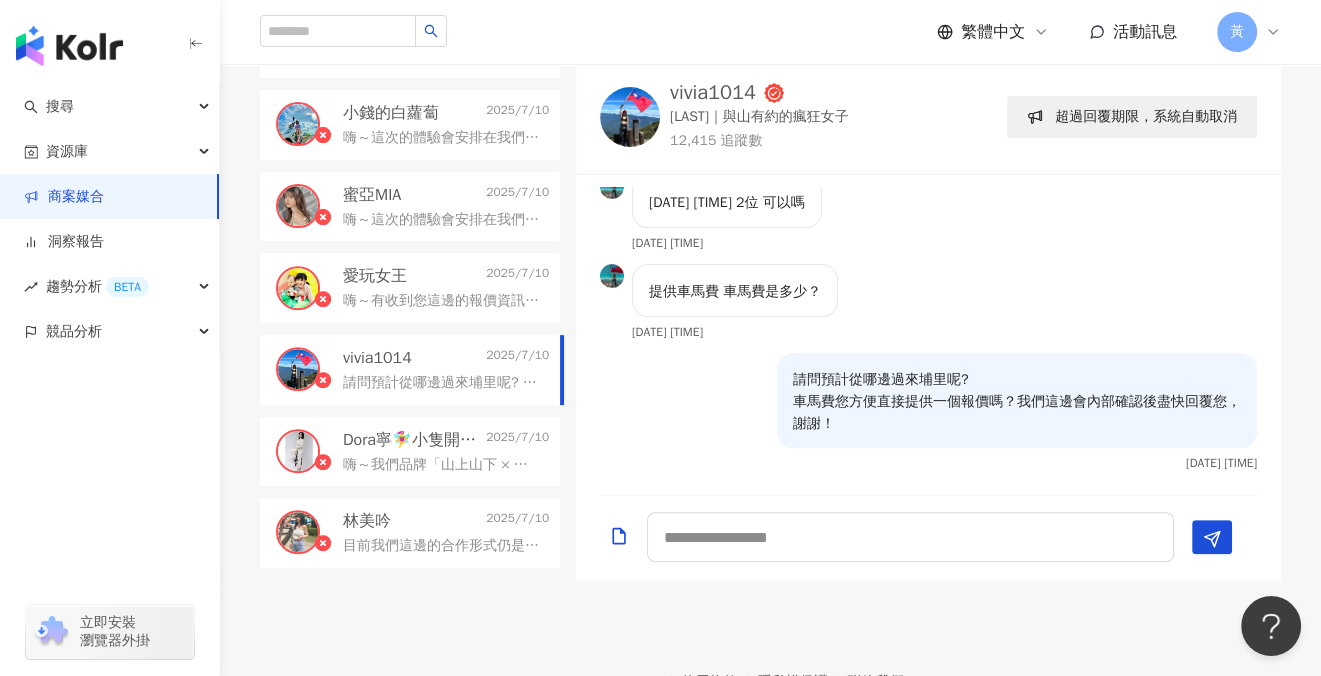click on "嗨～我們品牌「山上山下 × 桑心茶室」
7/10（四）～7/17（四）將熱鬧開幕🎉
這段期間店裡會有很多開幕限定活動（像是買一送一、滿額小夜市遊戲等等），整體氛圍也會比較熱鬧繽紛，
想詢問您是否方便在這段期間安排到店拍攝體驗呢？
若您有特定偏好的日期或時段，也都可以提前告訴我們，我們會協助預留座位與安排接待窗口 🙌
期待有機會在開幕週見到您🧡" at bounding box center [442, 465] 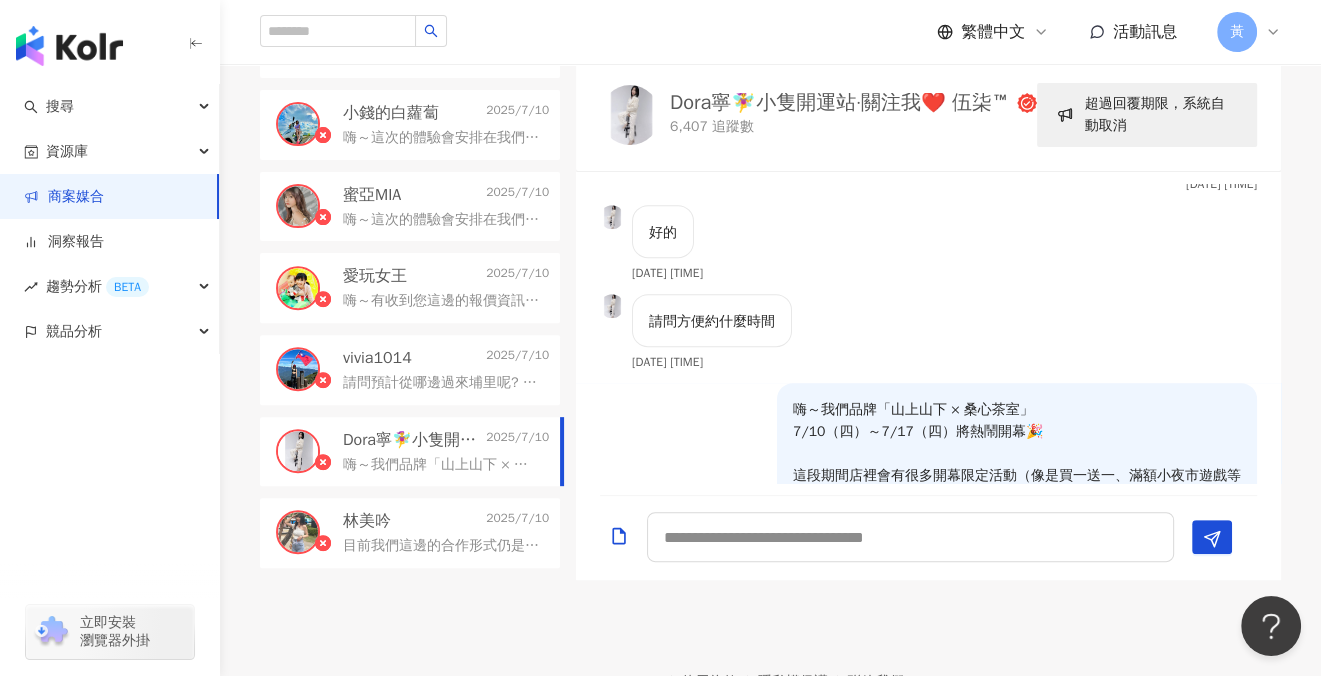 scroll, scrollTop: 946, scrollLeft: 0, axis: vertical 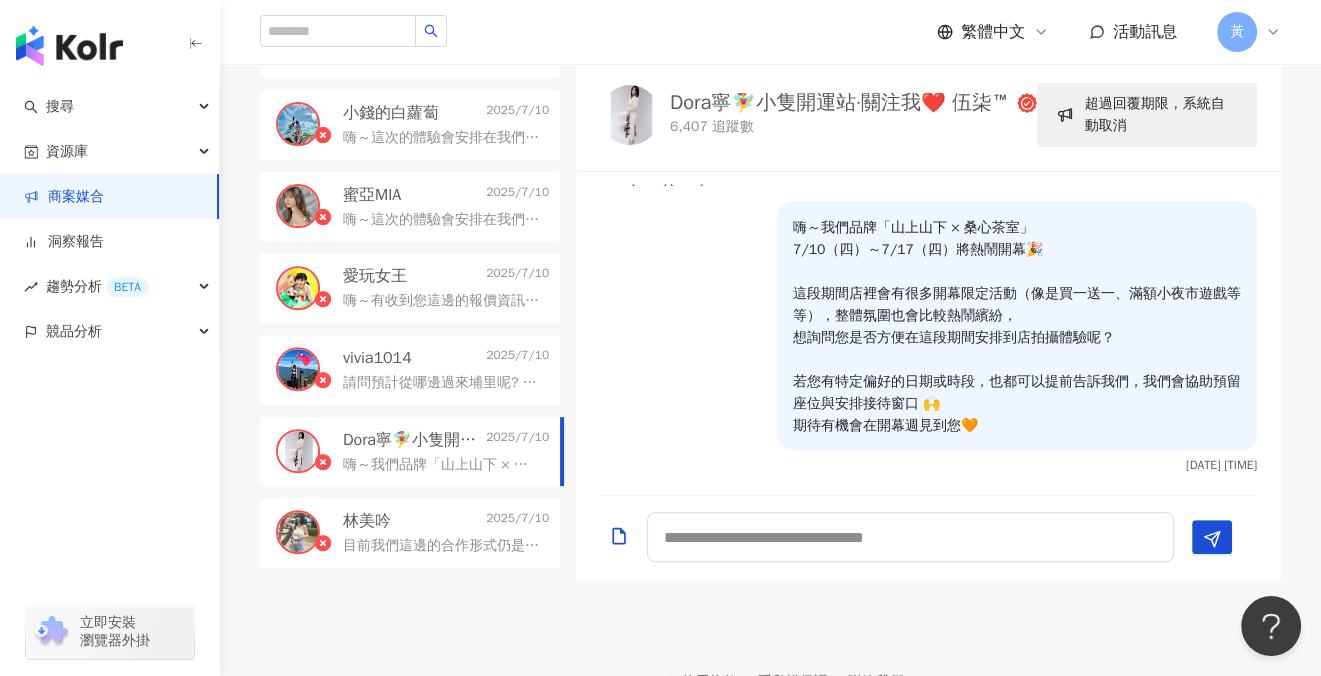click on "林美吟 2025/7/10" at bounding box center (446, 521) 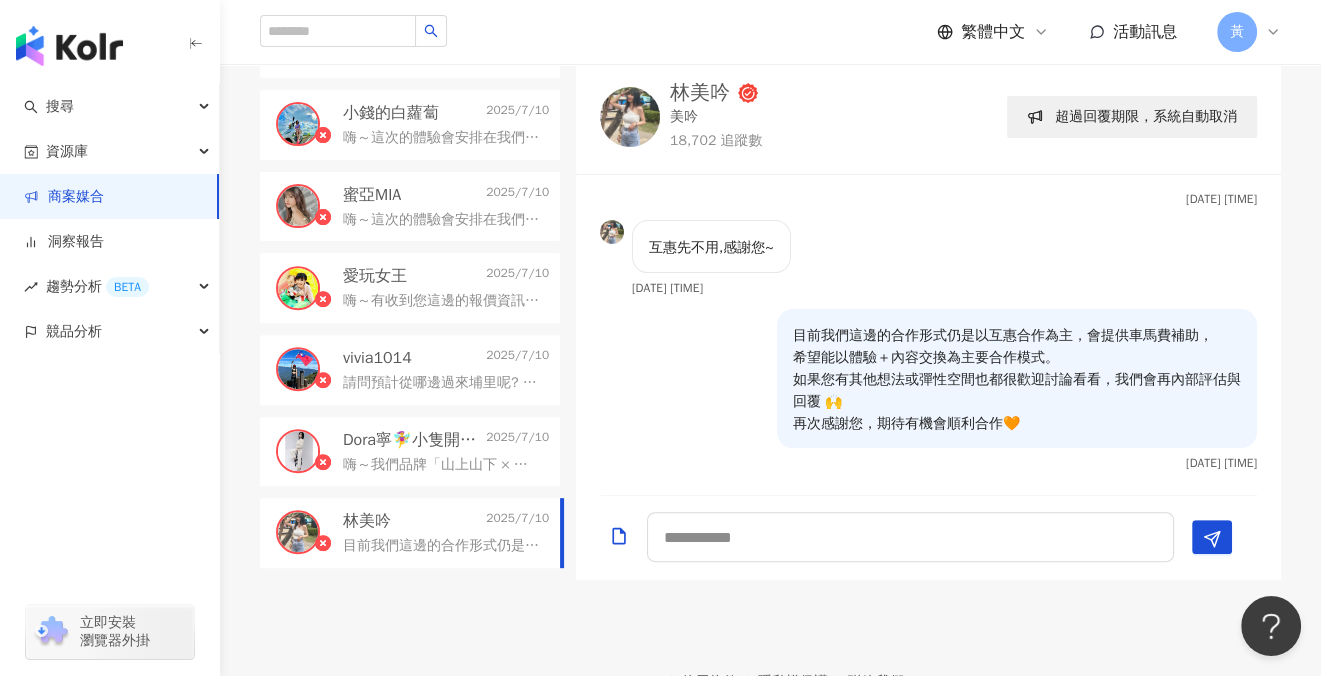 click on "嗨～我們品牌「山上山下 × 桑心茶室」
7/10（四）～7/17（四）將熱鬧開幕🎉
這段期間店裡會有很多開幕限定活動（像是買一送一、滿額小夜市遊戲等等），整體氛圍也會比較熱鬧繽紛，
想詢問您是否方便在這段期間安排到店拍攝體驗呢？
若您有特定偏好的日期或時段，也都可以提前告訴我們，我們會協助預留座位與安排接待窗口 🙌
期待有機會在開幕週見到您🧡" at bounding box center [442, 465] 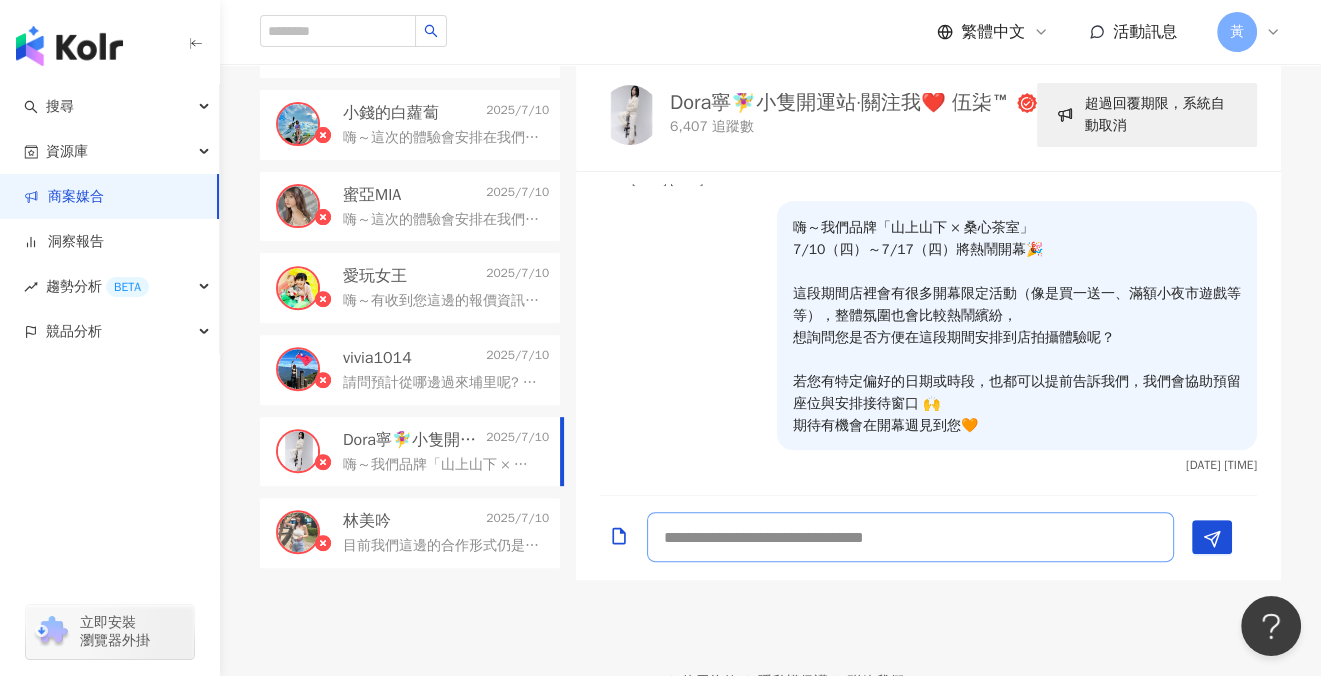 click at bounding box center [910, 537] 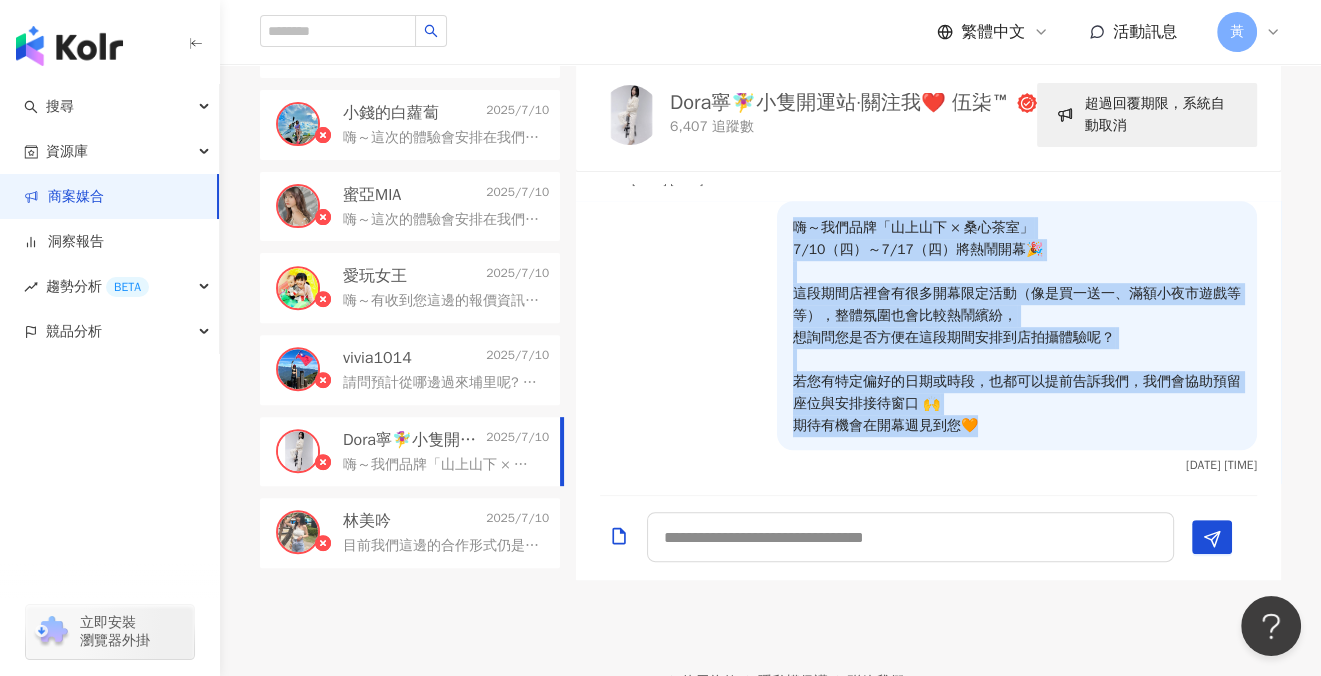 drag, startPoint x: 788, startPoint y: 261, endPoint x: 964, endPoint y: 425, distance: 240.566 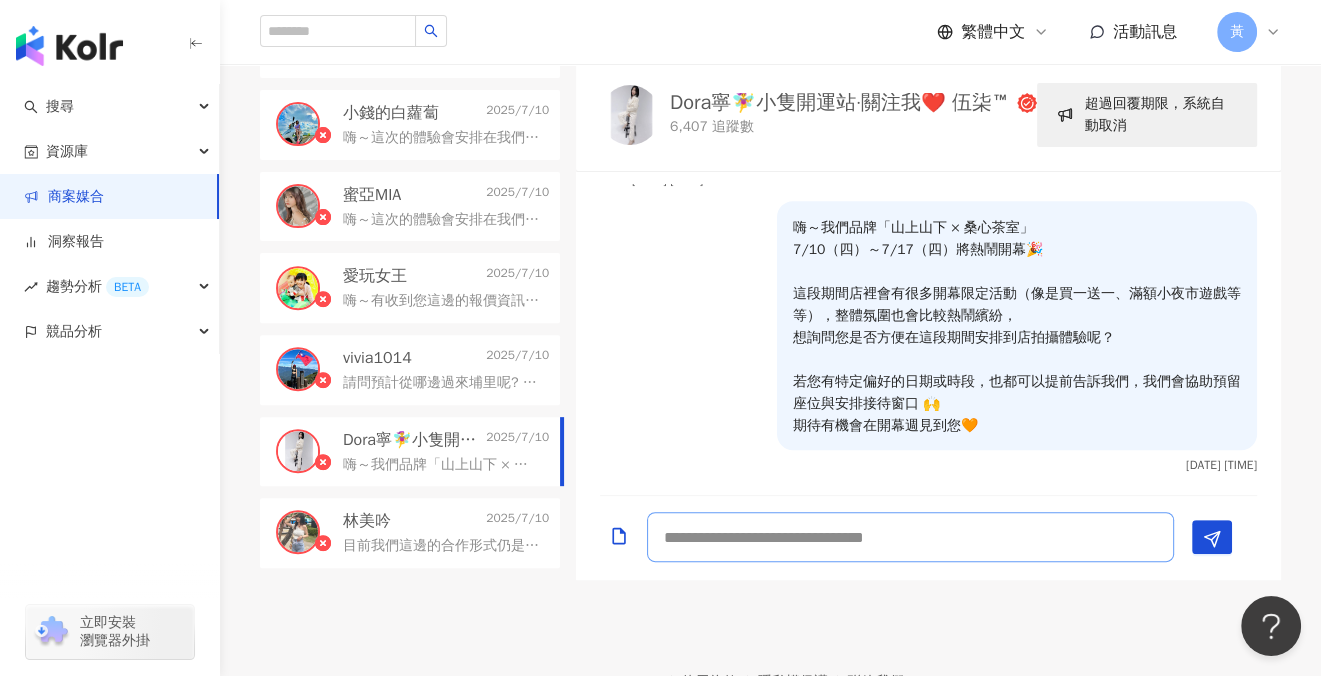 click at bounding box center (910, 537) 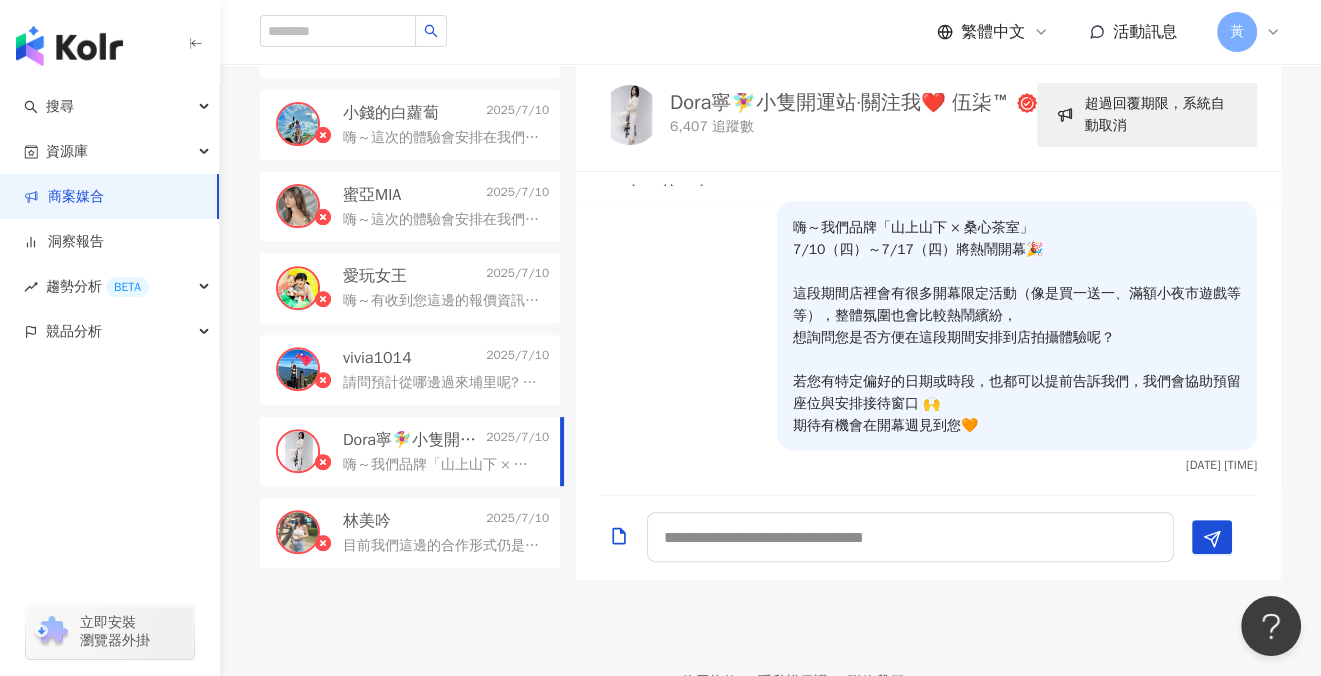 click on "嗨～我們品牌「山上山下 × 桑心茶室」
7/10（四）～7/17（四）將熱鬧開幕🎉
這段期間店裡會有很多開幕限定活動（像是買一送一、滿額小夜市遊戲等等），整體氛圍也會比較熱鬧繽紛，
想詢問您是否方便在這段期間安排到店拍攝體驗呢？
若您有特定偏好的日期或時段，也都可以提前告訴我們，我們會協助預留座位與安排接待窗口 🙌
期待有機會在開幕週見到您🧡" at bounding box center (1017, 327) 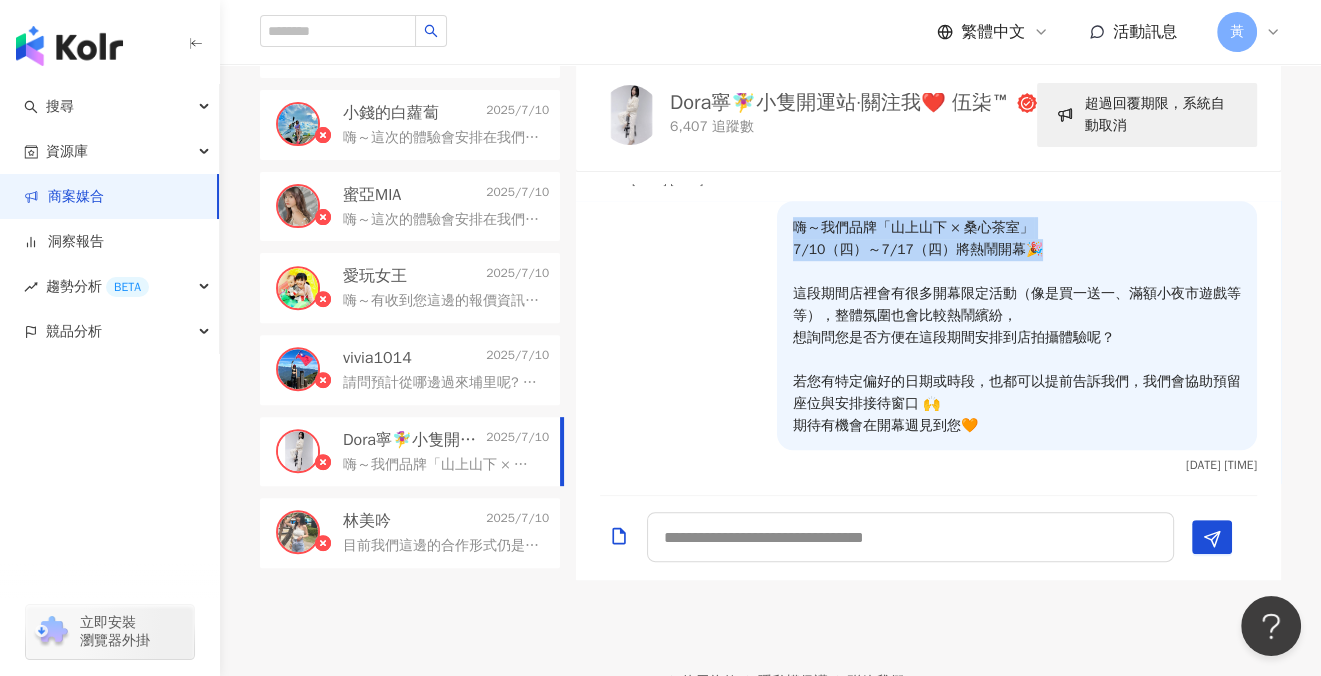 drag, startPoint x: 1026, startPoint y: 253, endPoint x: 773, endPoint y: 214, distance: 255.98828 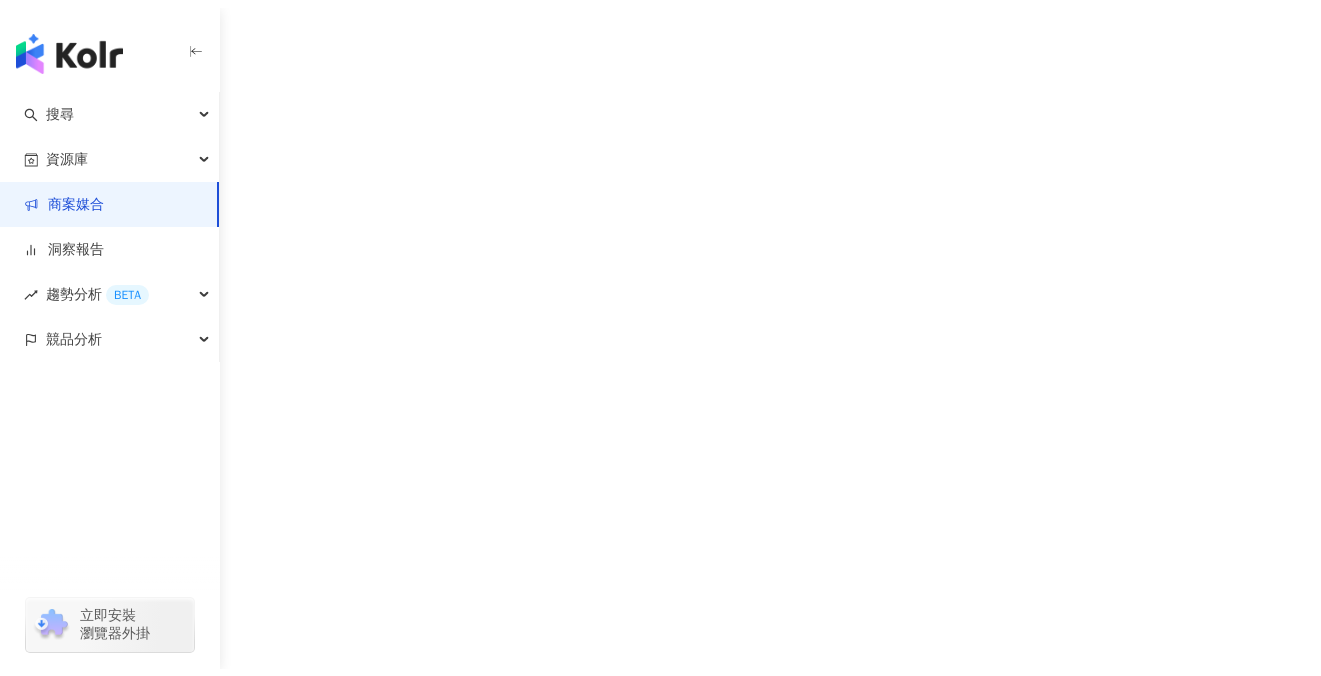 scroll, scrollTop: 0, scrollLeft: 0, axis: both 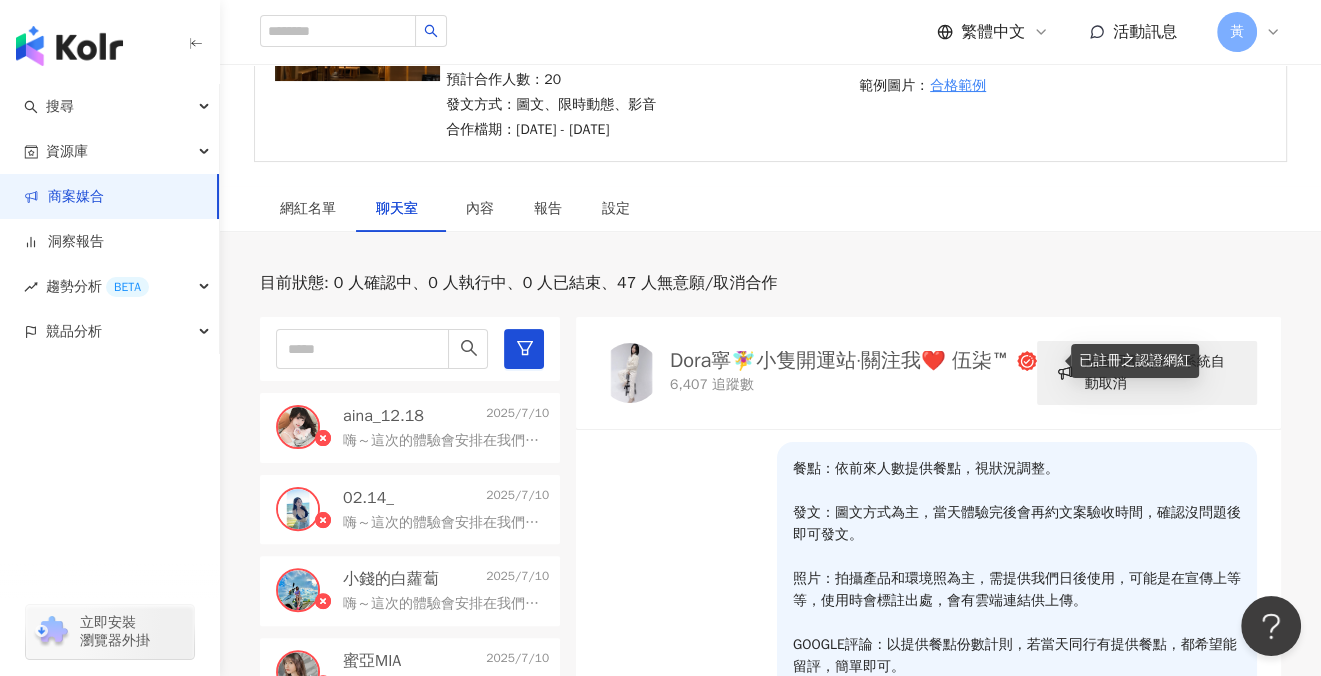 click 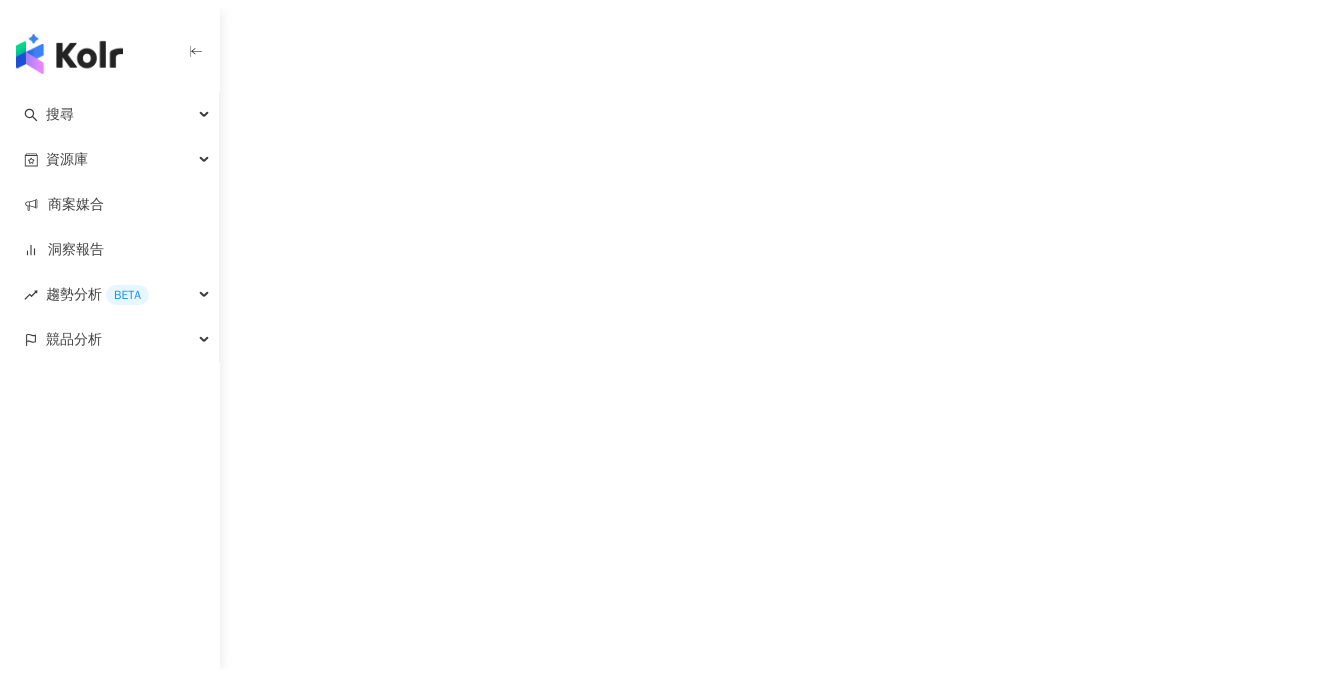 scroll, scrollTop: 0, scrollLeft: 0, axis: both 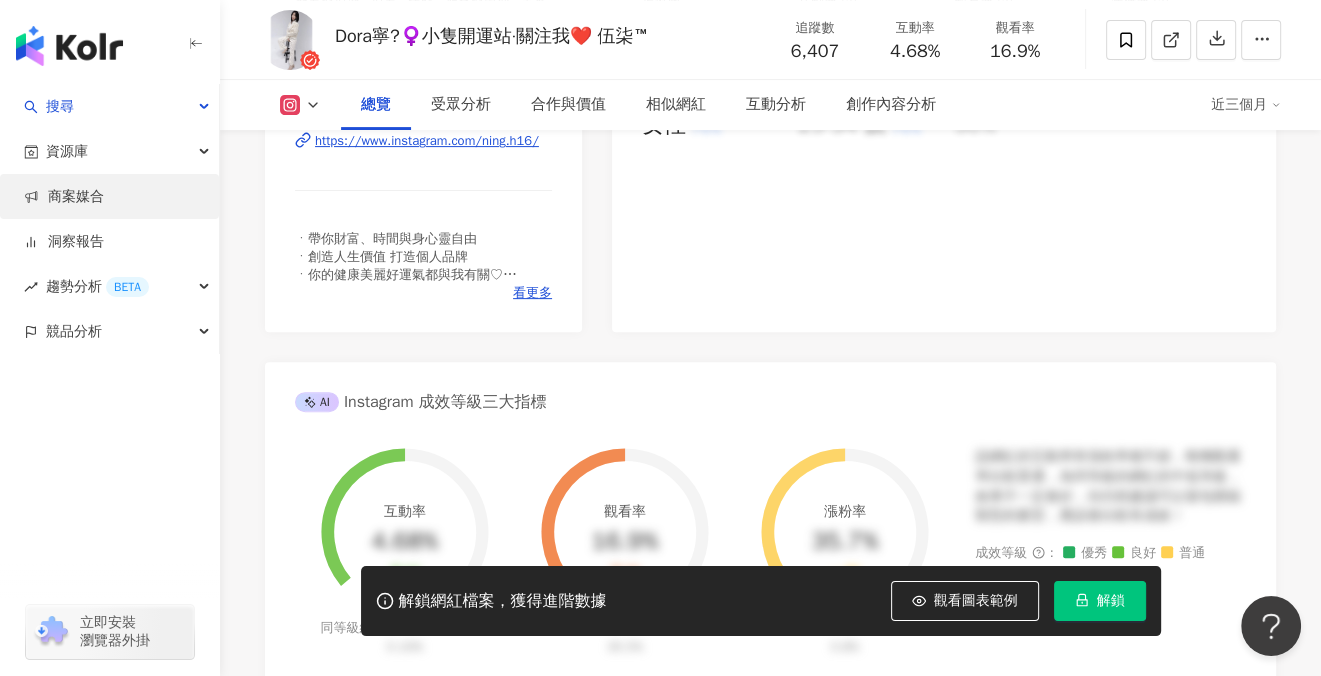 click on "商案媒合" at bounding box center (64, 197) 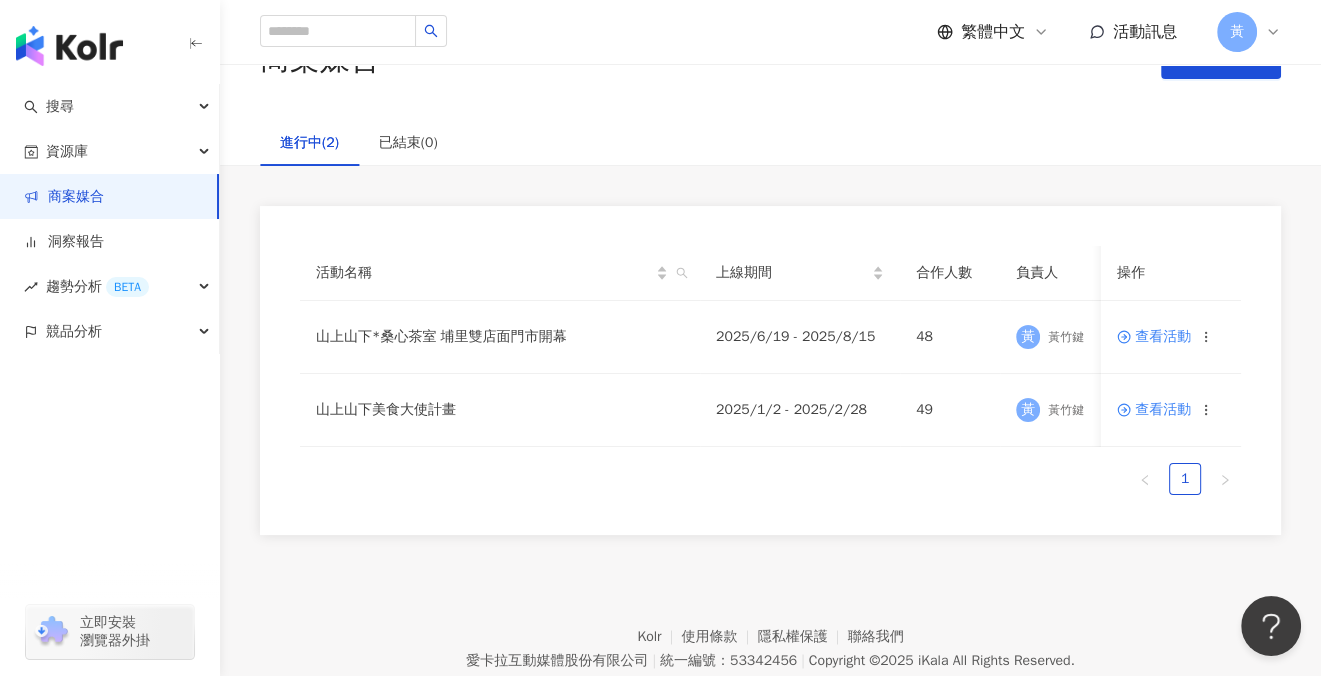 scroll, scrollTop: 75, scrollLeft: 0, axis: vertical 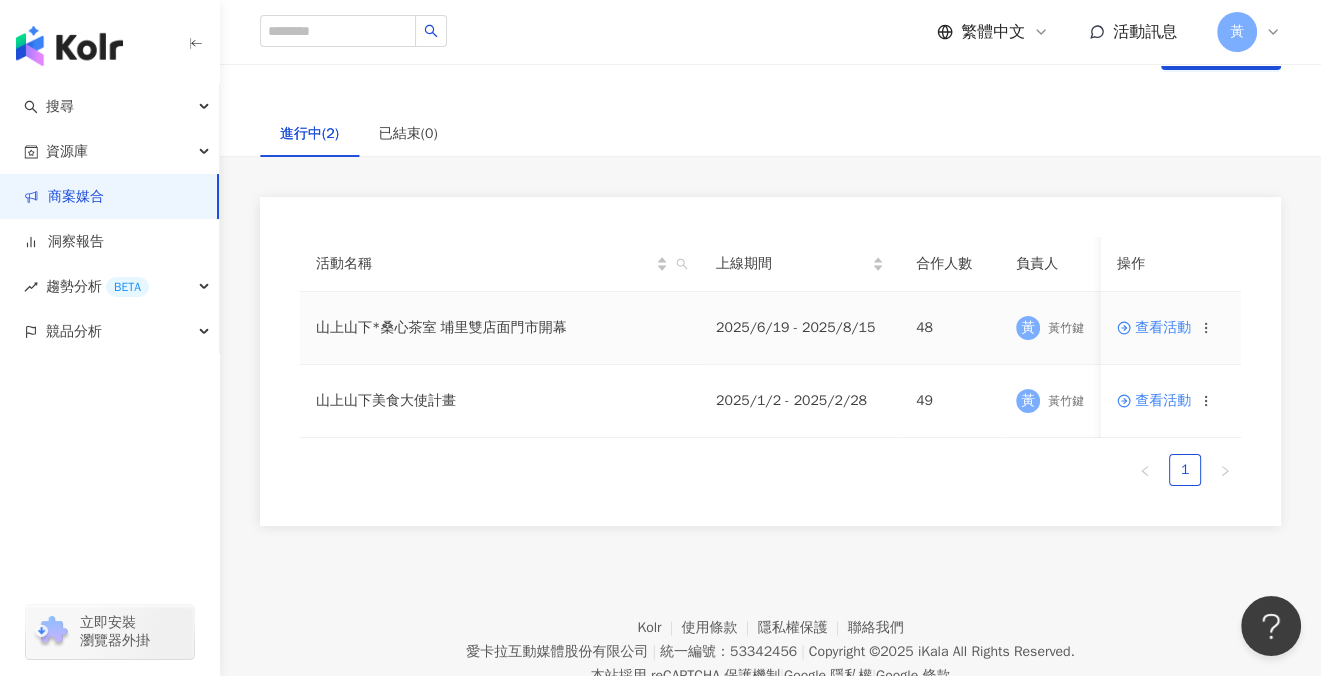 click 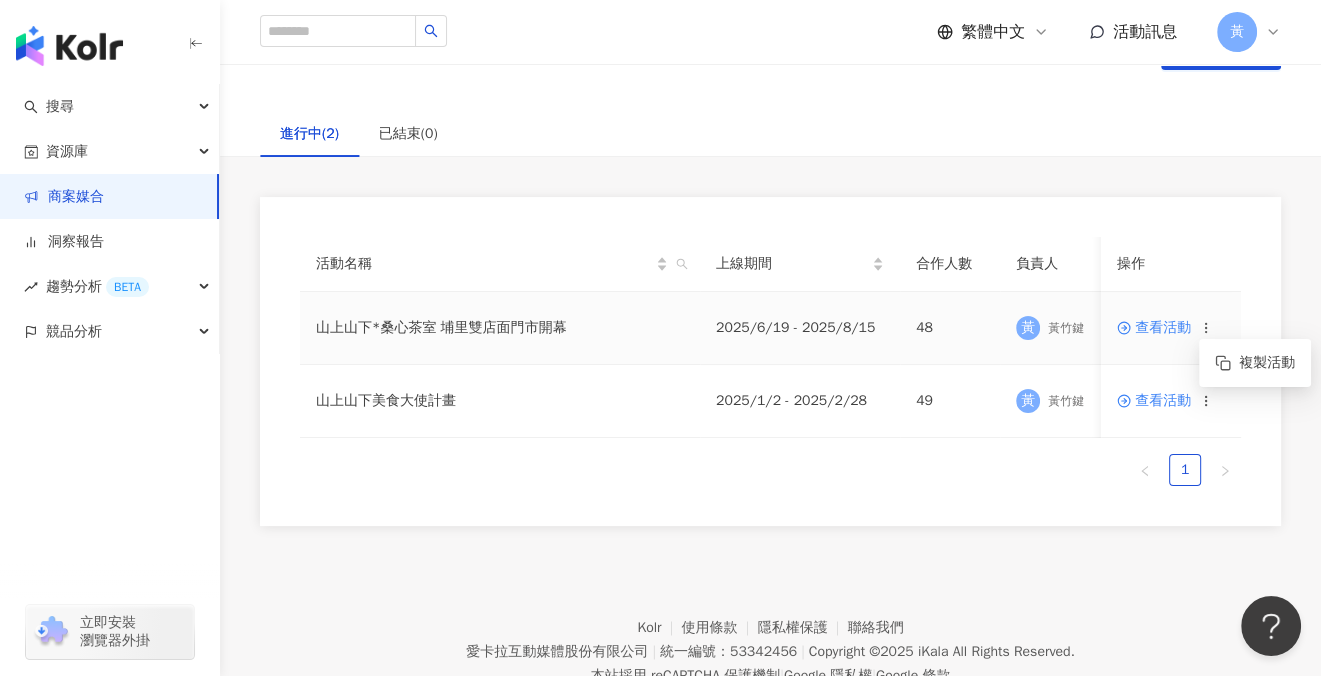 click on "查看活動" at bounding box center [1171, 328] 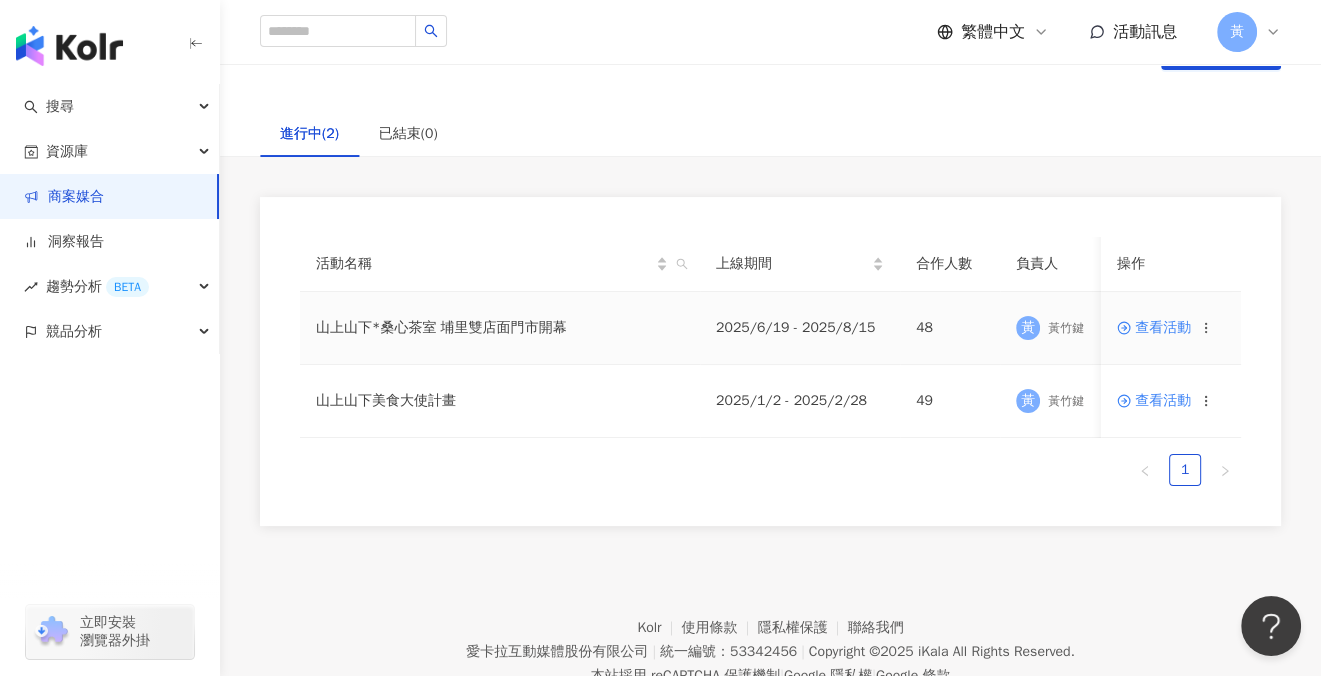 click on "查看活動" at bounding box center [1154, 328] 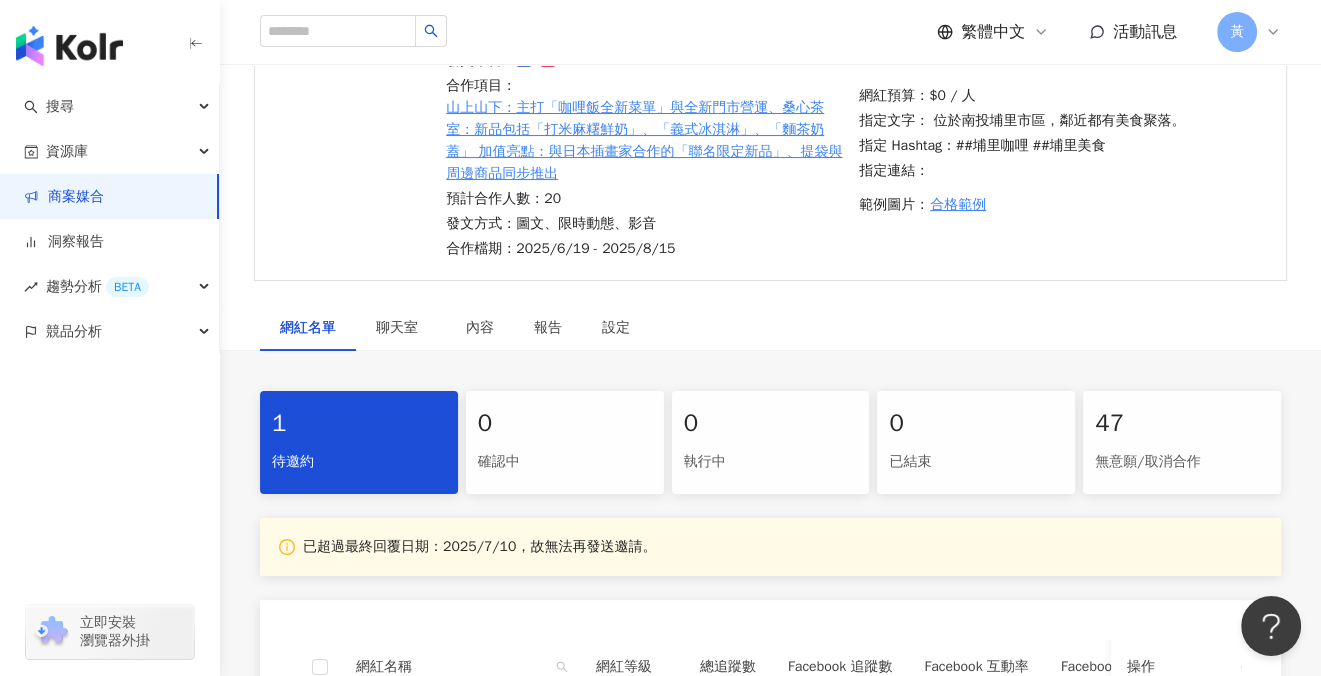 scroll, scrollTop: 249, scrollLeft: 0, axis: vertical 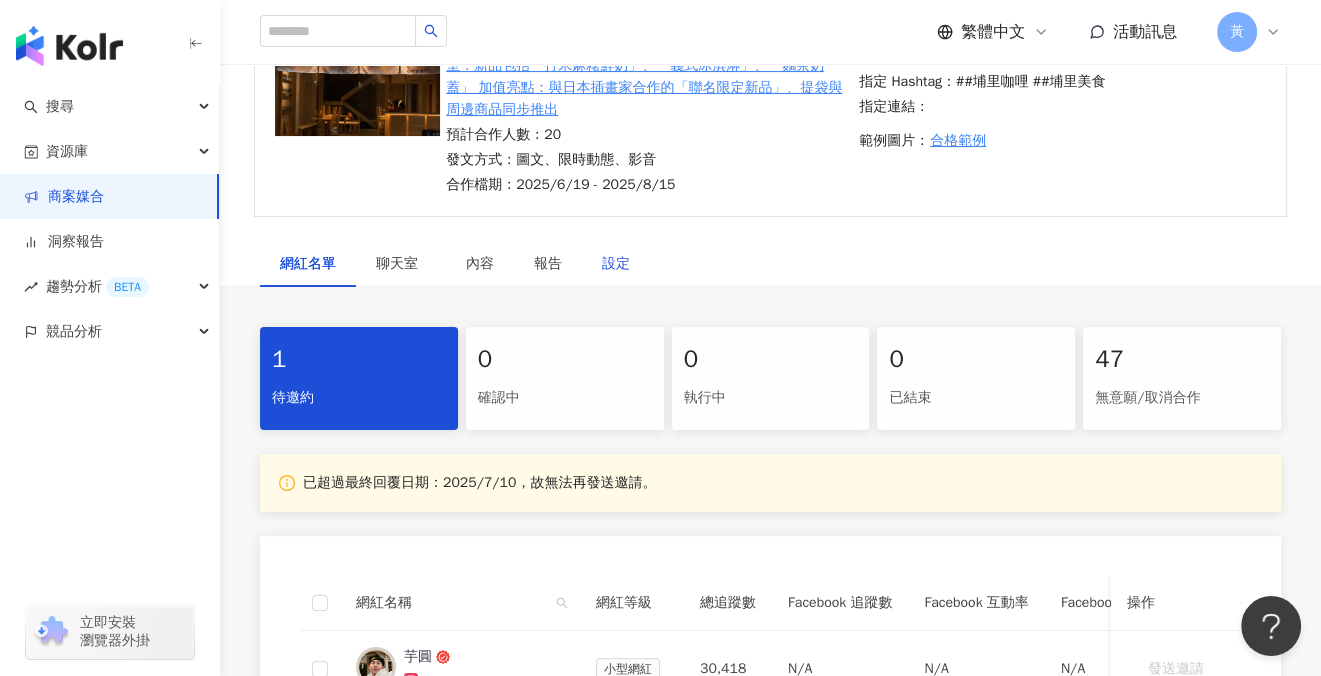 click on "設定" at bounding box center [616, 264] 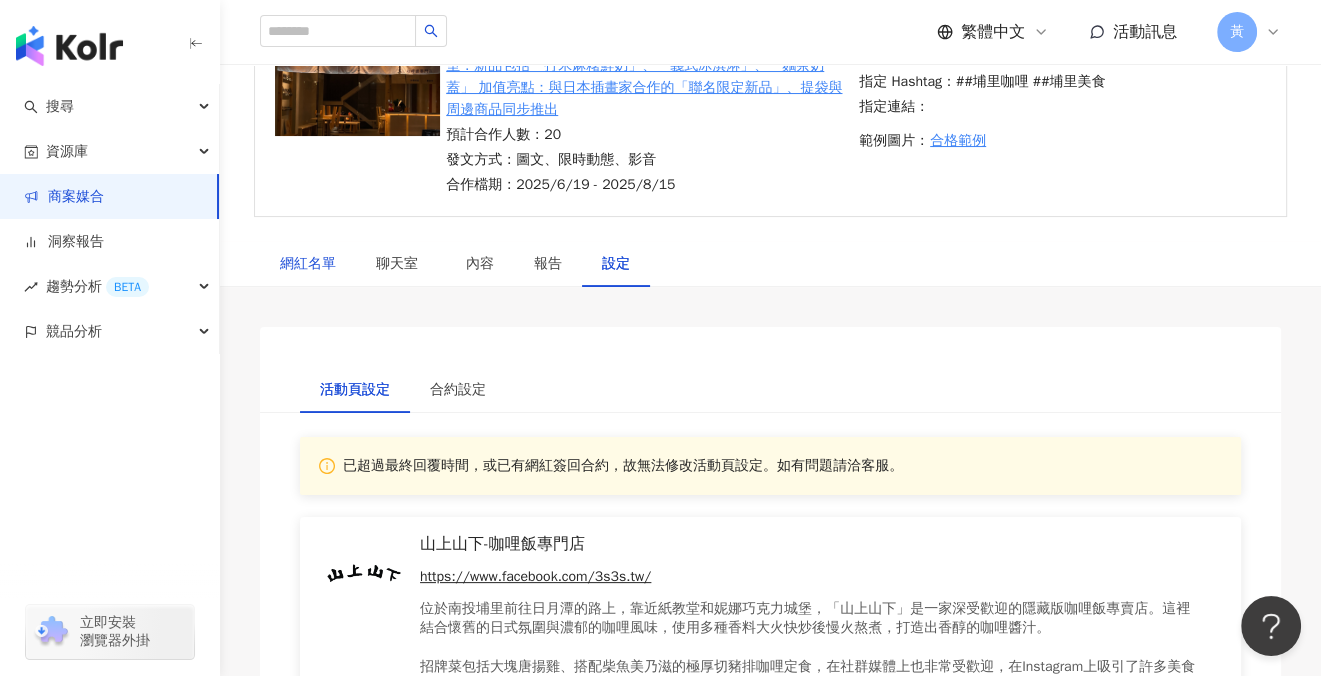 click on "網紅名單" at bounding box center (308, 264) 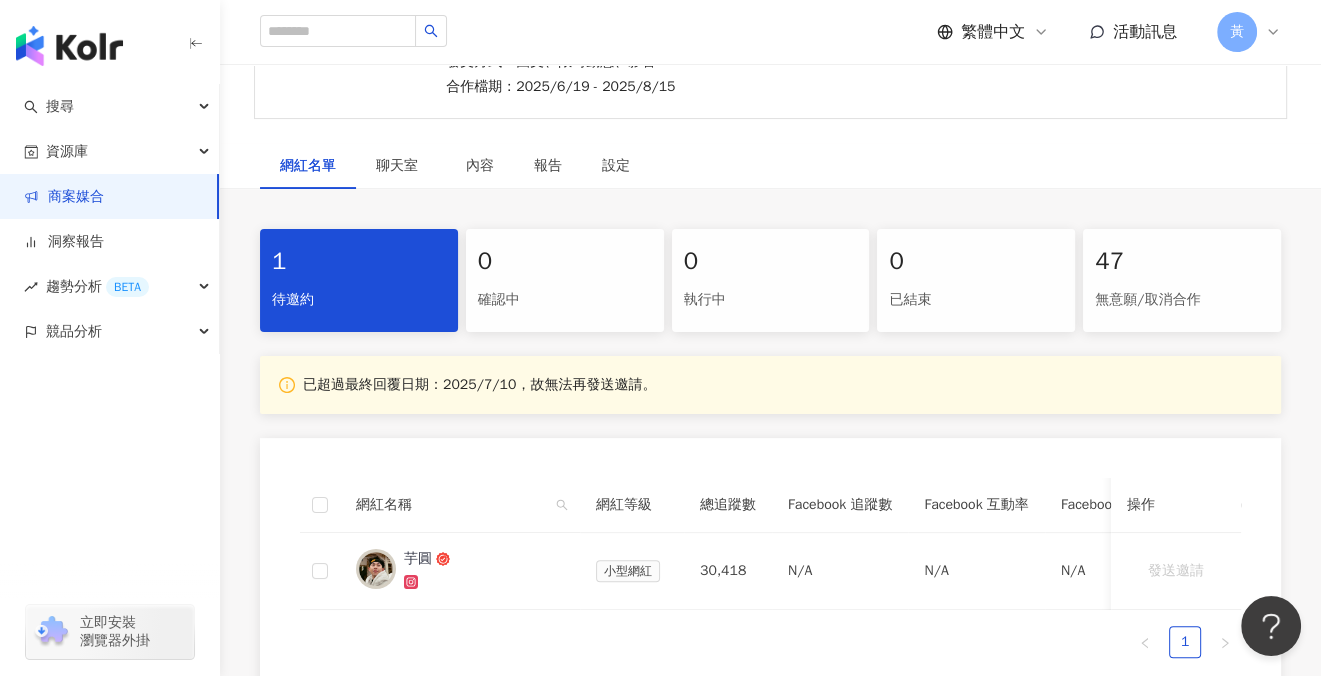 scroll, scrollTop: 341, scrollLeft: 0, axis: vertical 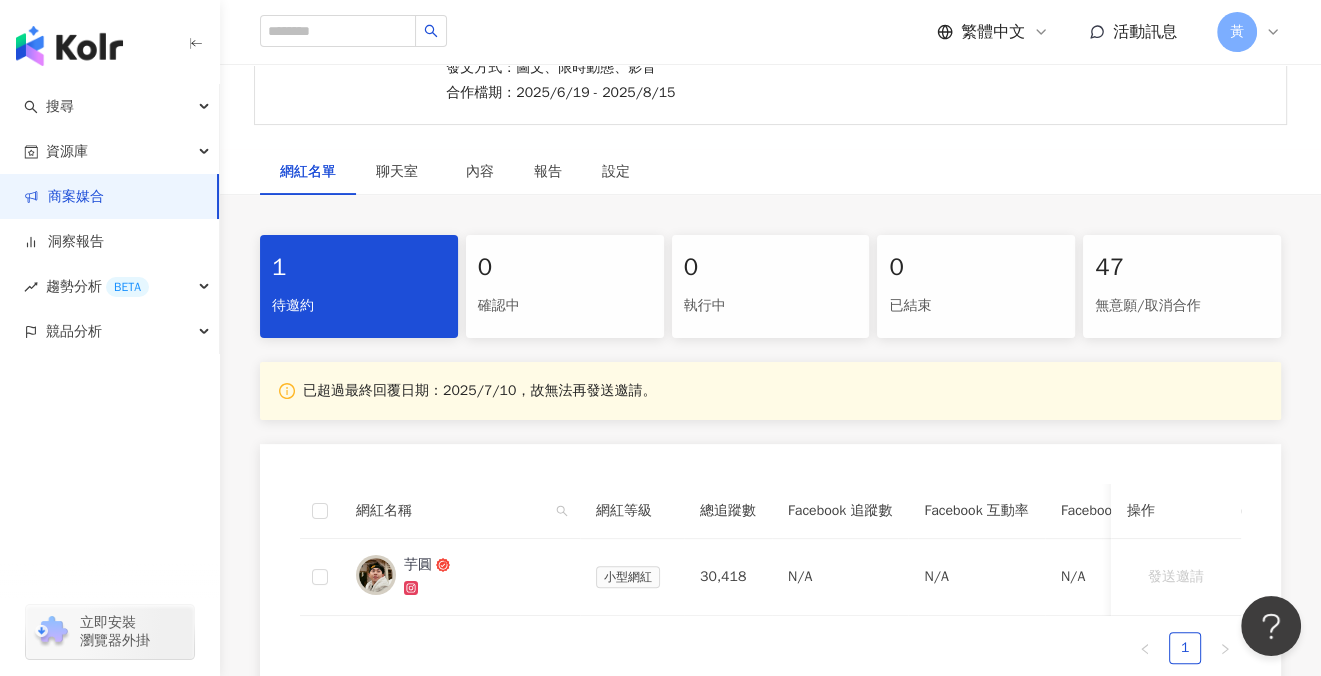 click on "無意願/取消合作" at bounding box center (1182, 306) 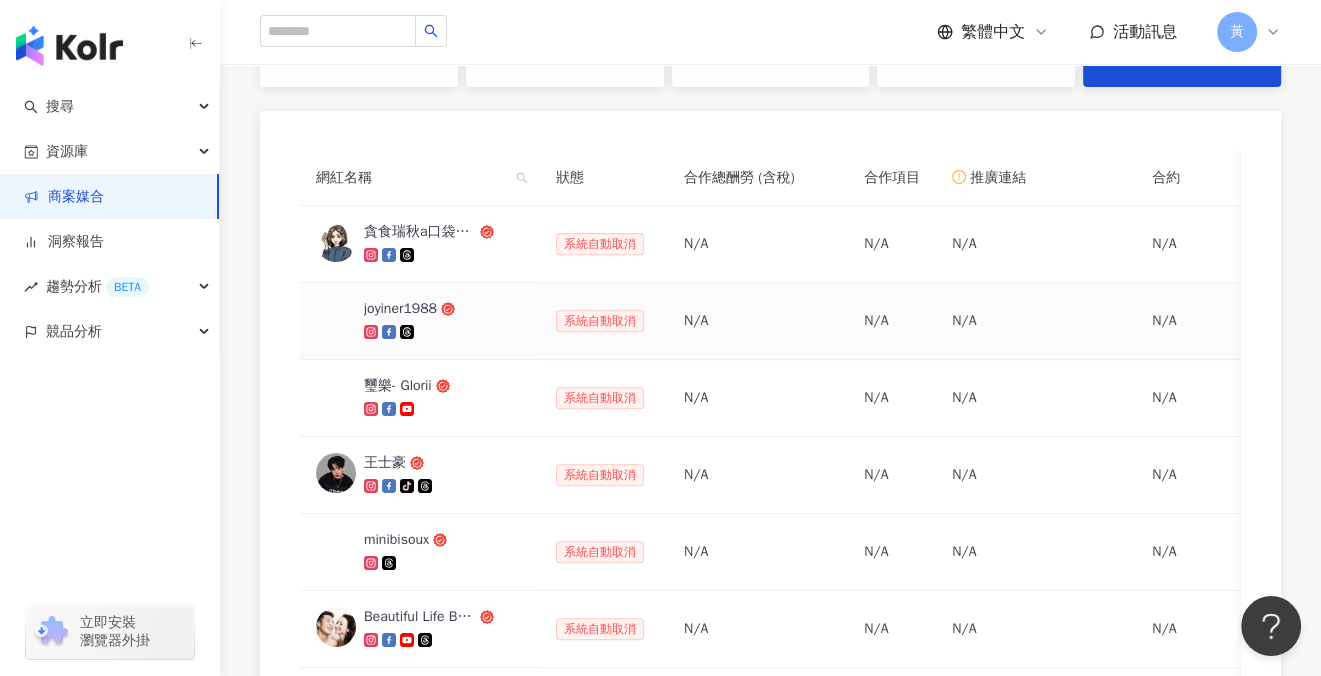 scroll, scrollTop: 600, scrollLeft: 0, axis: vertical 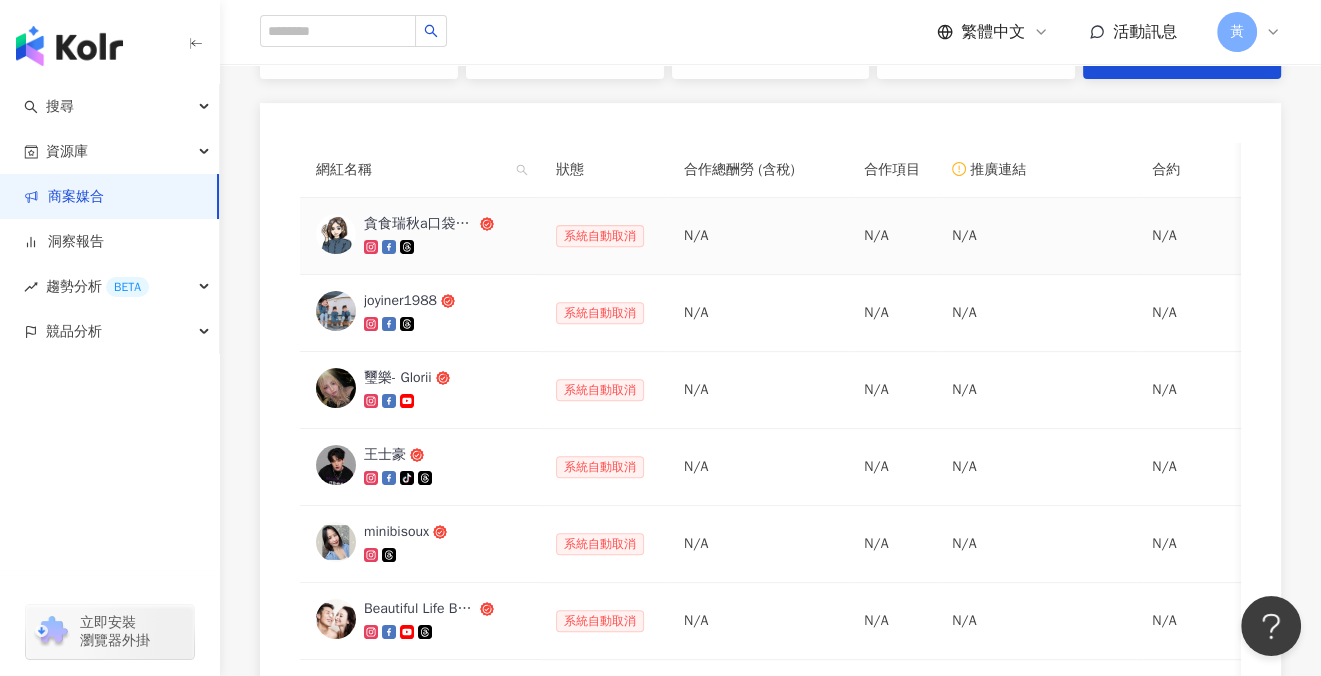 click on "貪食瑞秋a口袋名單" at bounding box center [444, 236] 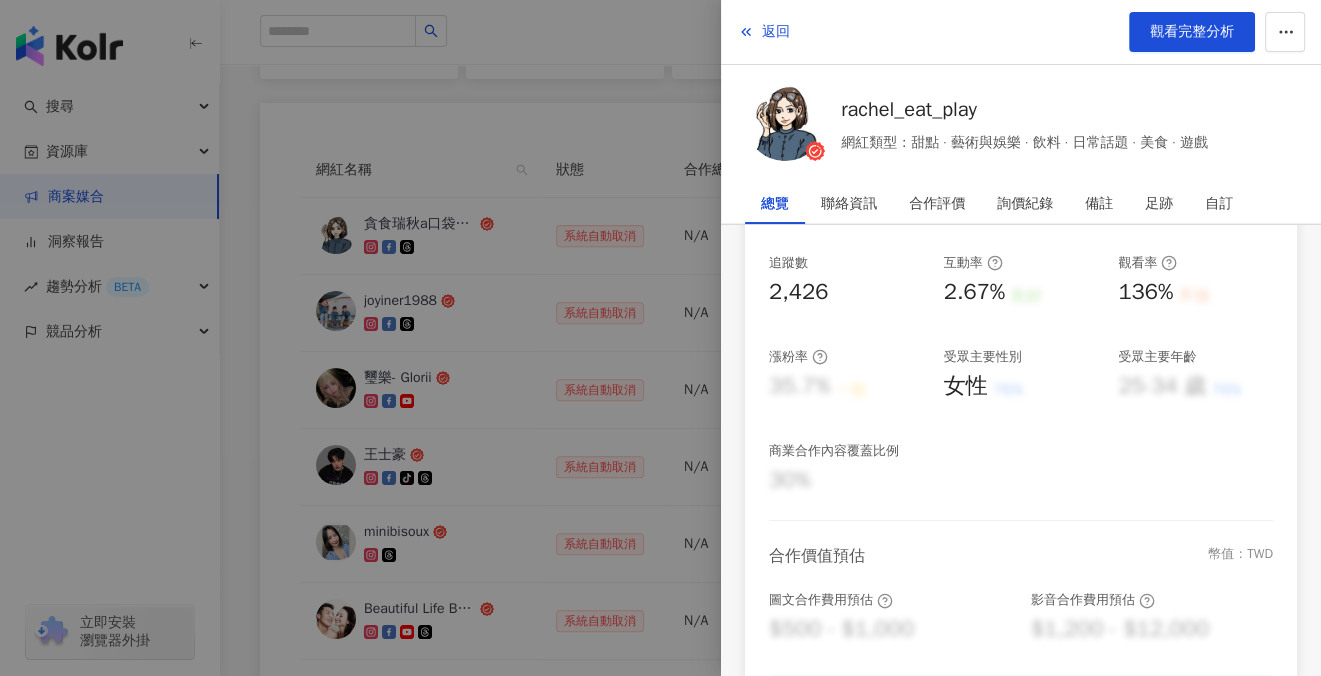 scroll, scrollTop: 184, scrollLeft: 0, axis: vertical 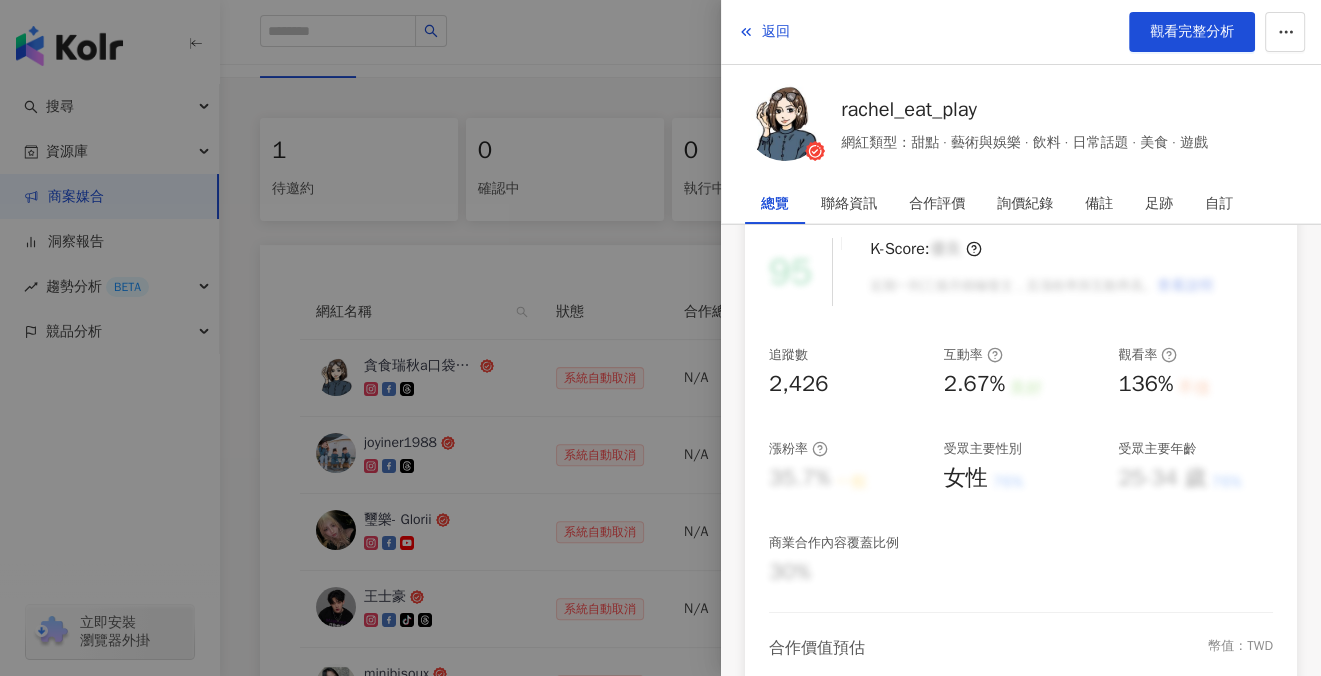 click at bounding box center (660, 338) 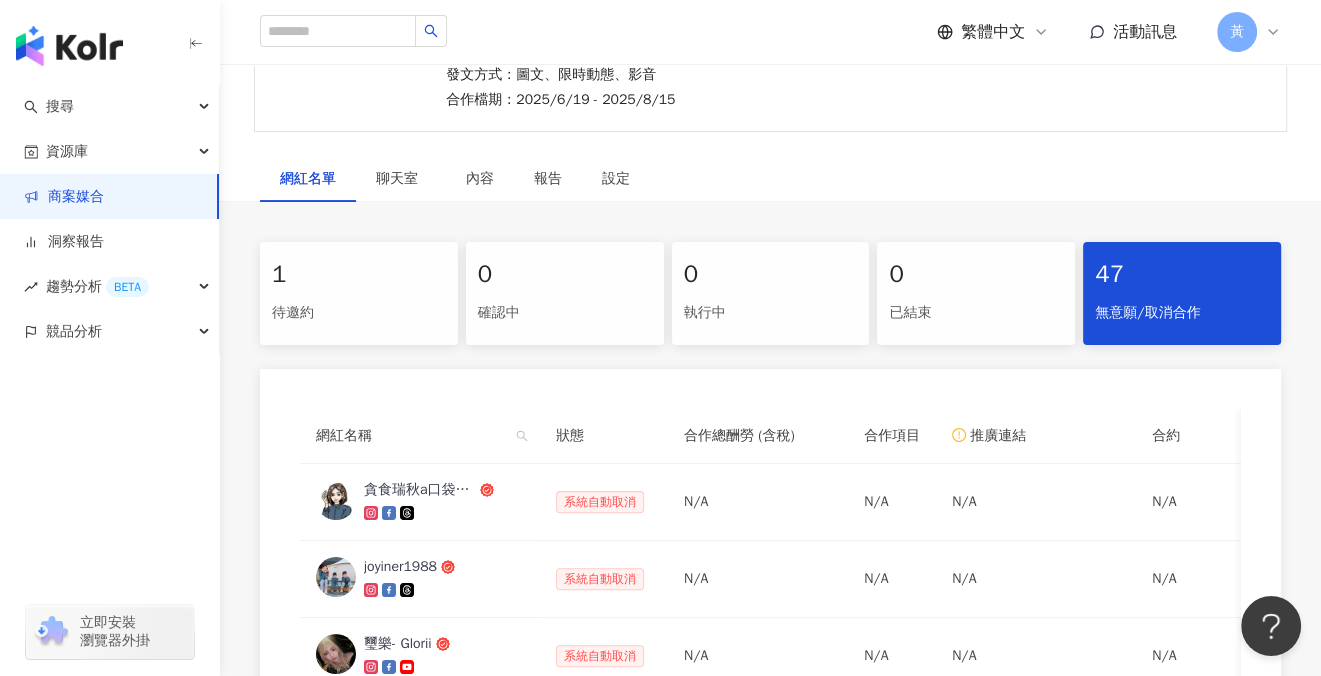 scroll, scrollTop: 308, scrollLeft: 0, axis: vertical 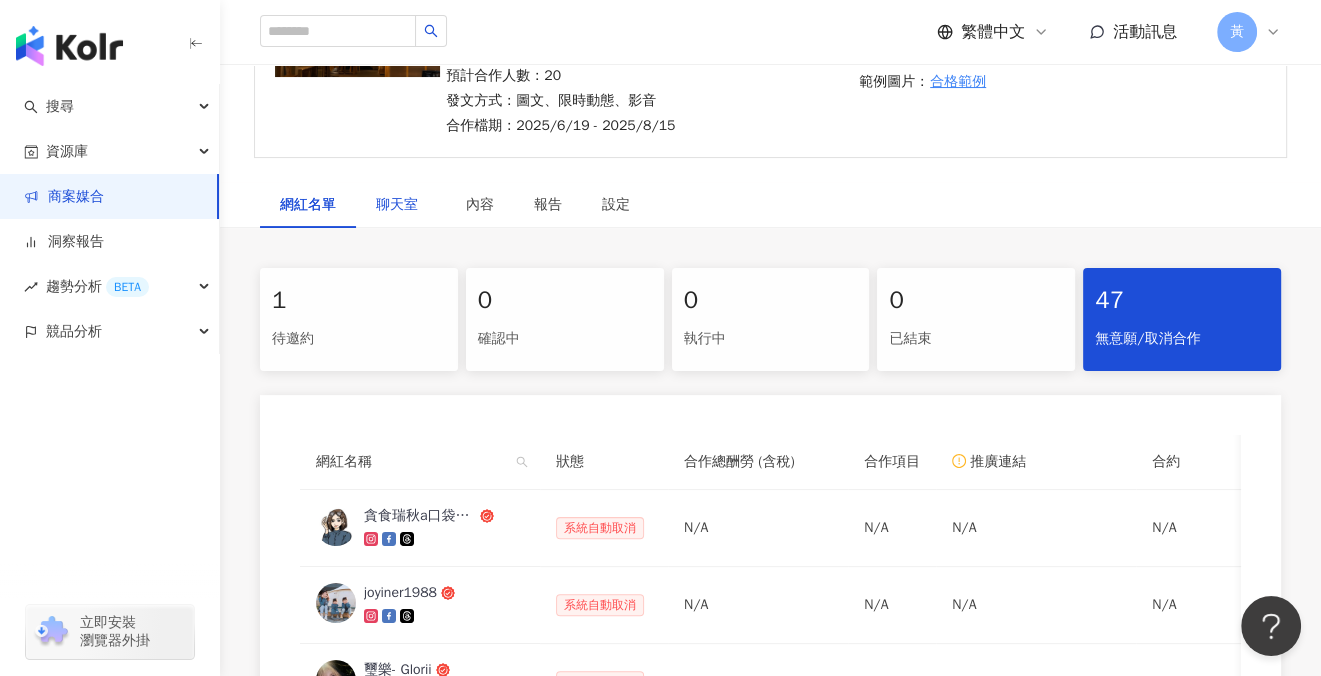 click on "聊天室" at bounding box center (401, 205) 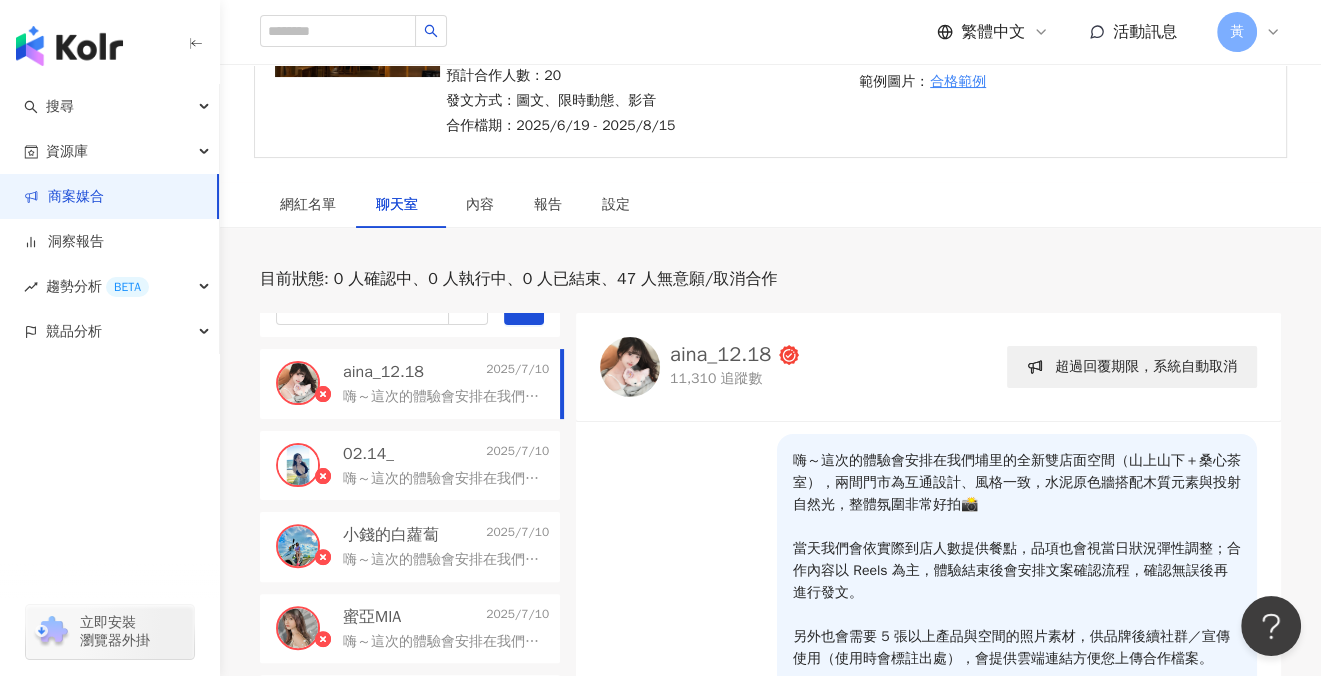 scroll, scrollTop: 41, scrollLeft: 0, axis: vertical 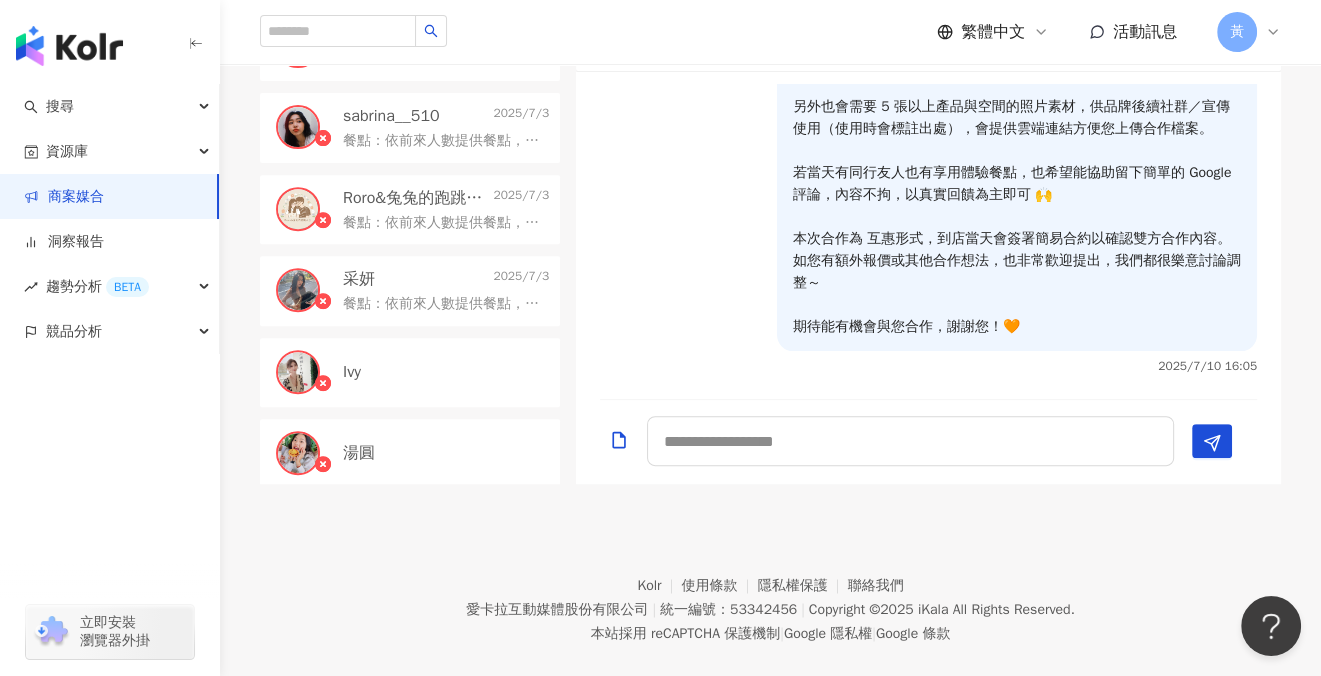 click on "餐點：依前來人數提供餐點，視狀況調整。
發文：圖文方式為主，當天體驗完後會再約文案驗收時間，確認沒問題後即可發文。
照片：拍攝產品和環境照為主，需提供我們日後使用，可能是在宣傳上等等，使用時會標註出處，會有雲端連結供上傳。
GOOGLE評論：以提供餐點份數計則，若當天同行有提供餐點，都希望能留評，簡單即可。
合約：會簽署一張合約(基本上為上述內容)，以及勞務報酬單，需提供身分證影本。
匯款：主要以互惠方式合作，提供車馬費補助，完成發文、照片、評論等合作內容的當月25號匯款，若非台灣企銀帳戶會扣手續費15元。
以上是我們的合作方式，供您參考。" at bounding box center (442, 223) 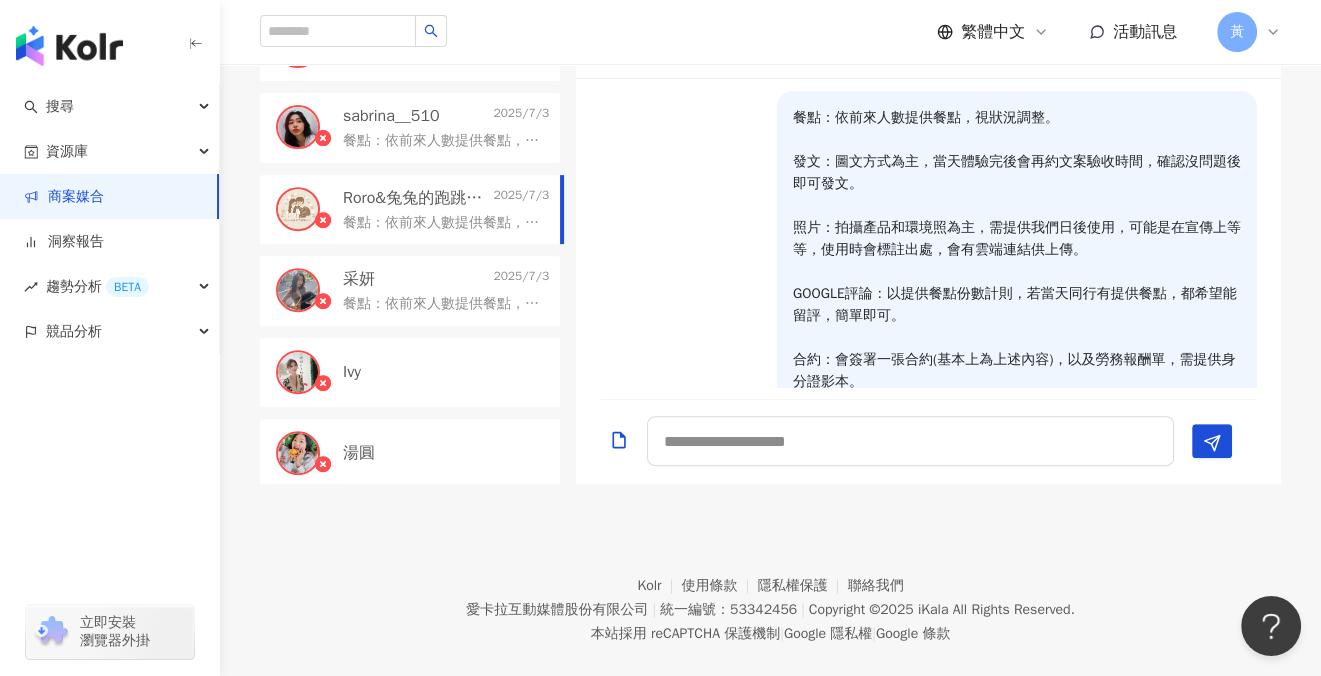 scroll, scrollTop: 164, scrollLeft: 0, axis: vertical 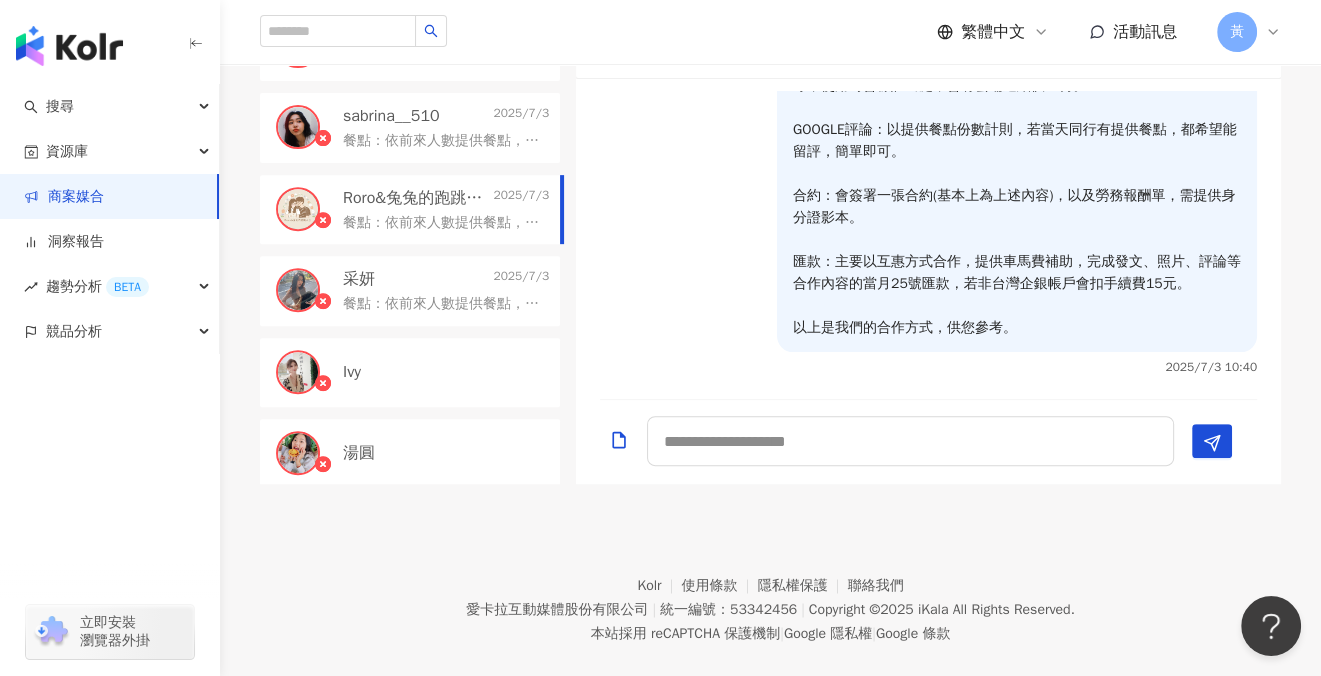 click on "餐點：依前來人數提供餐點，視狀況調整。
發文：圖文方式為主，當天體驗完後會再約文案驗收時間，確認沒問題後即可發文。
照片：拍攝產品和環境照為主，需提供我們日後使用，可能是在宣傳上等等，使用時會標註出處，會有雲端連結供上傳。
GOOGLE評論：以提供餐點份數計則，若當天同行有提供餐點，都希望能留評，簡單即可。
合約：會簽署一張合約(基本上為上述內容)，以及勞務報酬單，需提供身分證影本。
匯款：主要以互惠方式合作，提供車馬費補助，完成發文、照片、評論等合作內容的當月25號匯款，若非台灣企銀帳戶會扣手續費15元。
以上是我們的合作方式，供您參考。" at bounding box center [442, 141] 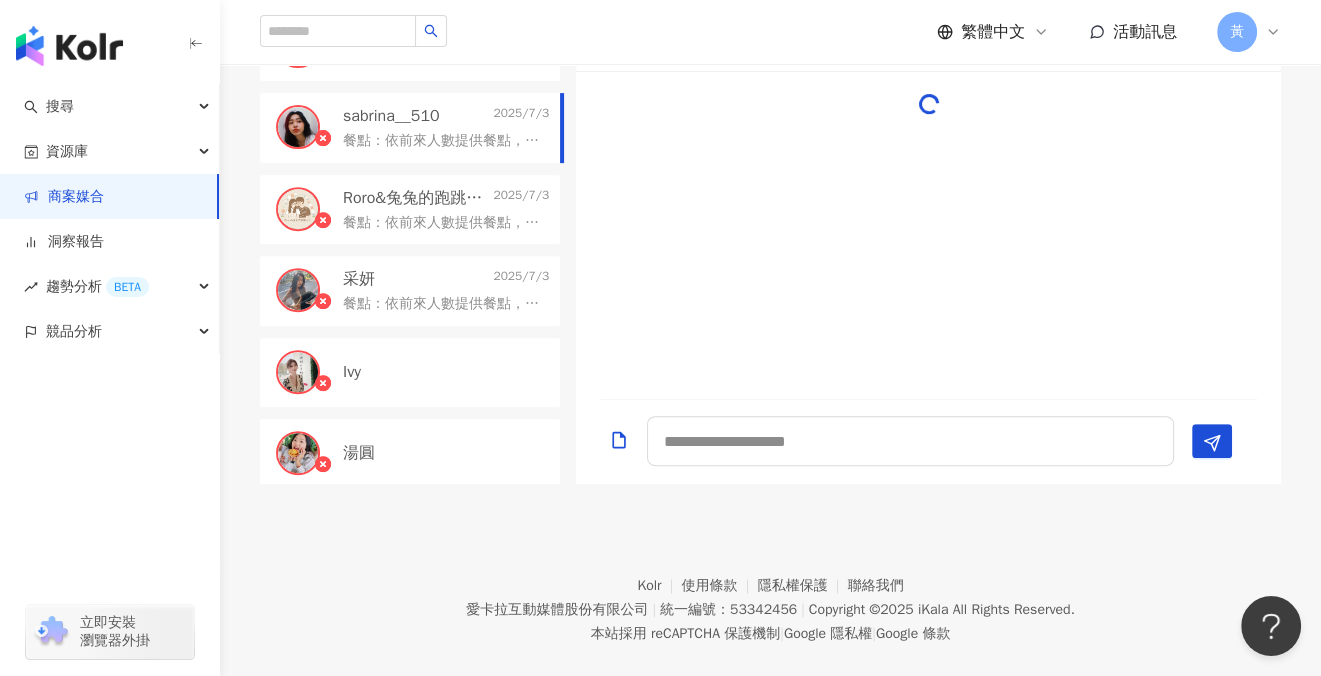 scroll, scrollTop: 0, scrollLeft: 0, axis: both 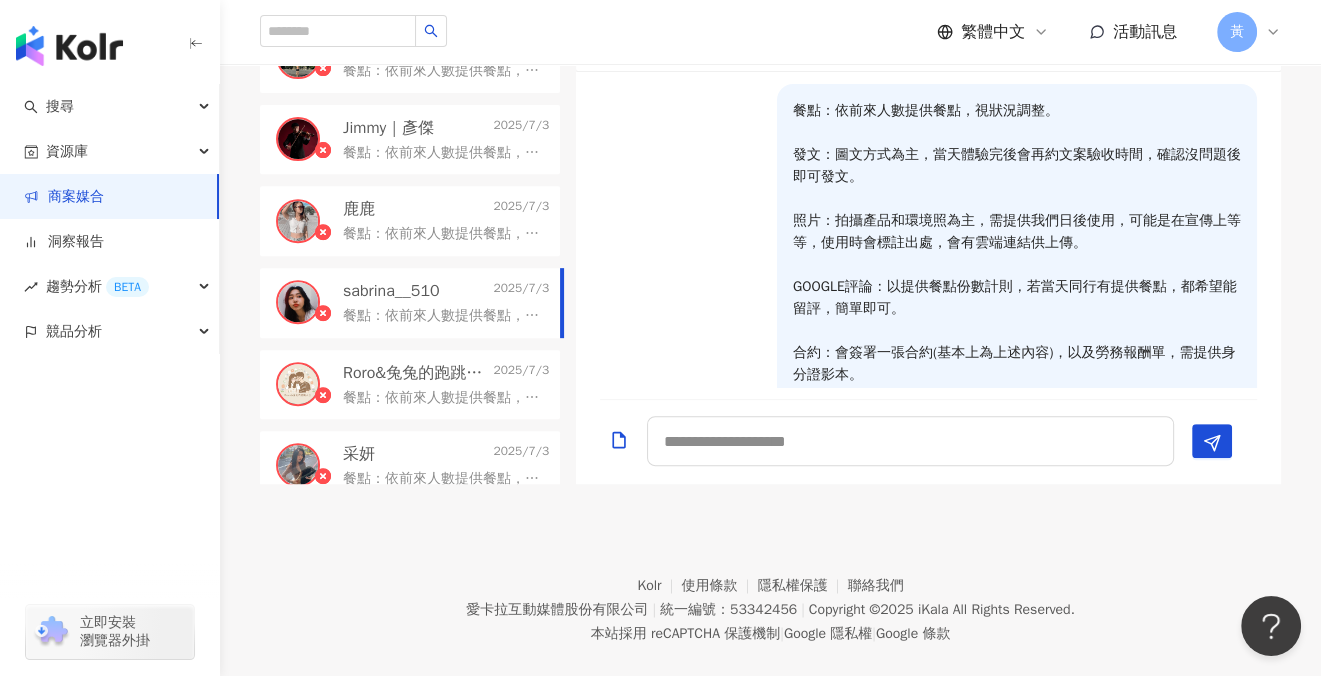 click on "餐點：依前來人數提供餐點，視狀況調整。
發文：圖文方式為主，當天體驗完後會再約文案驗收時間，確認沒問題後即可發文。
照片：拍攝產品和環境照為主，需提供我們日後使用，可能是在宣傳上等等，使用時會標註出處，會有雲端連結供上傳。
GOOGLE評論：以提供餐點份數計則，若當天同行有提供餐點，都希望能留評，簡單即可。
合約：會簽署一張合約(基本上為上述內容)，以及勞務報酬單，需提供身分證影本。
匯款：主要以互惠方式合作，提供車馬費補助，完成發文、照片、評論等合作內容的當月25號匯款，若非台灣企銀帳戶會扣手續費15元。
以上是我們的合作方式，供您參考。" at bounding box center [442, 234] 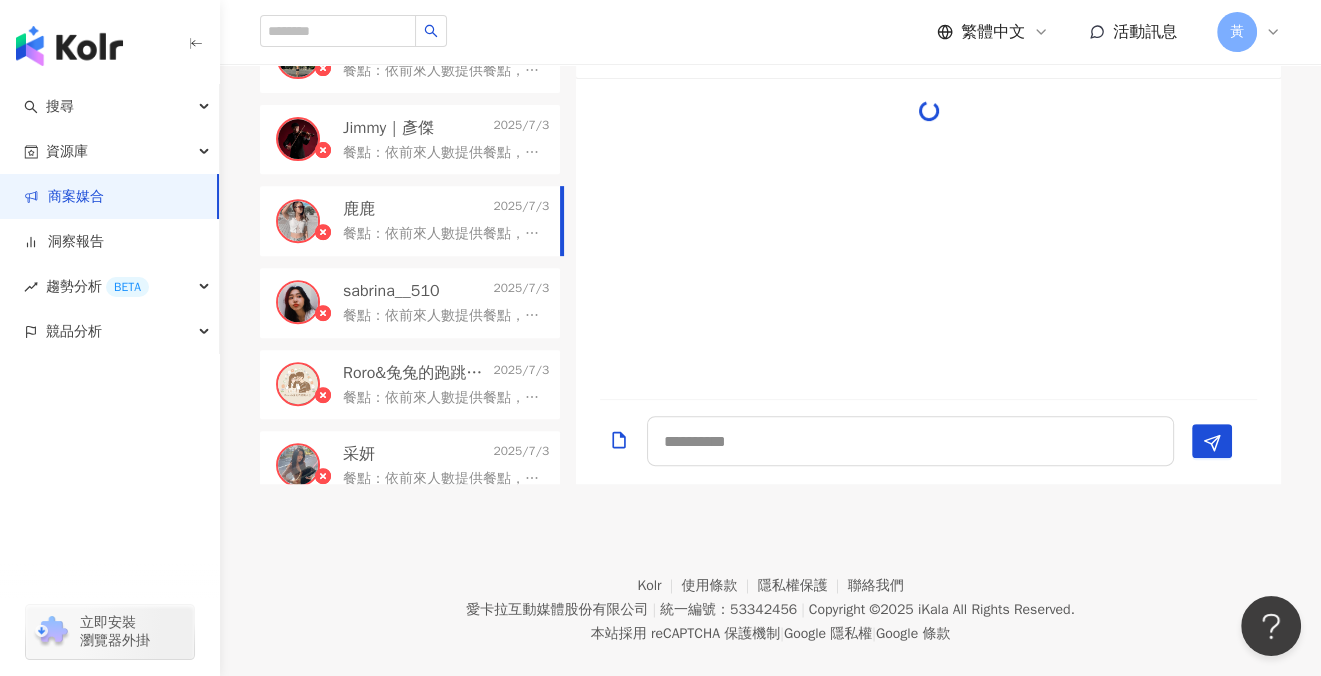scroll, scrollTop: 164, scrollLeft: 0, axis: vertical 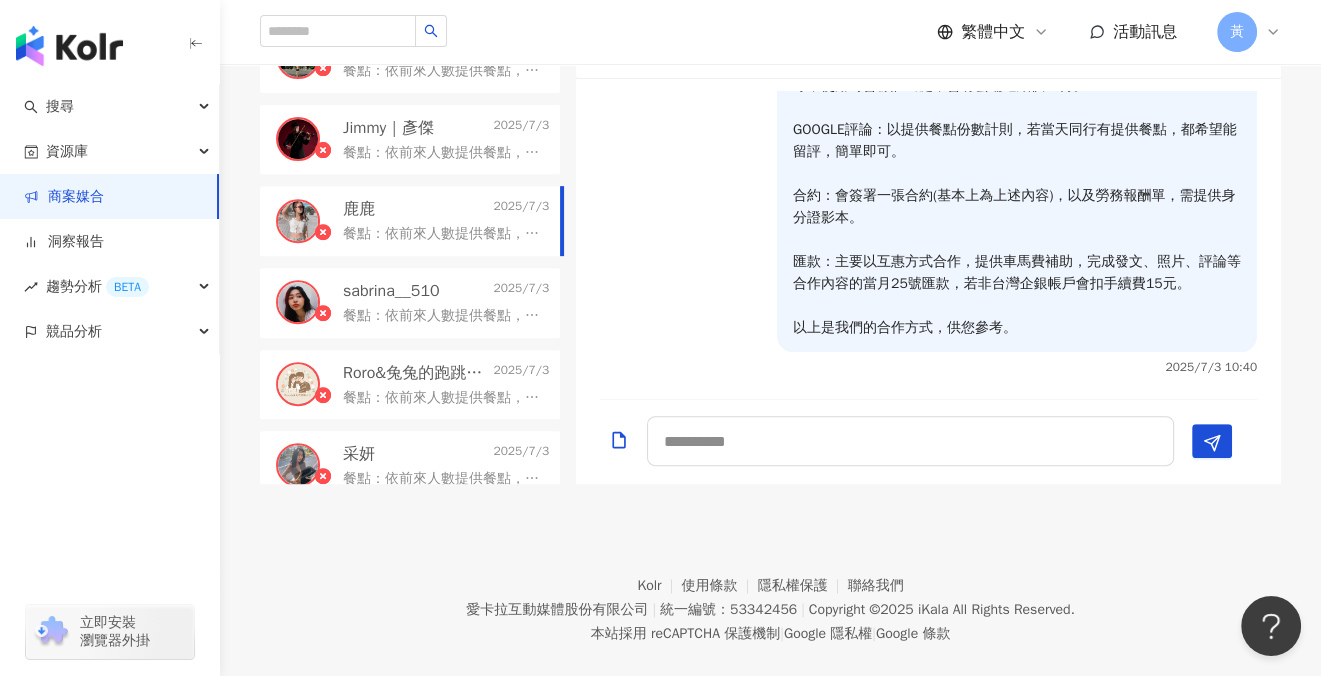 drag, startPoint x: 379, startPoint y: 153, endPoint x: 385, endPoint y: 168, distance: 16.155495 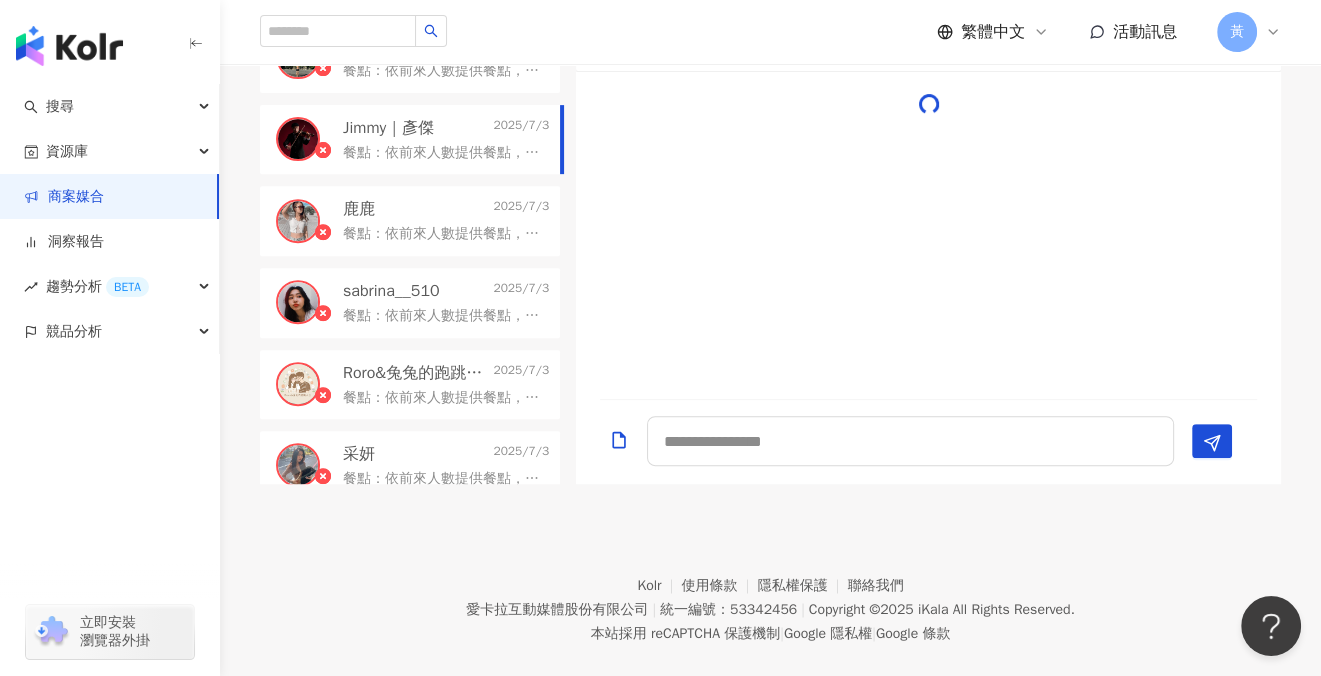 scroll, scrollTop: 0, scrollLeft: 0, axis: both 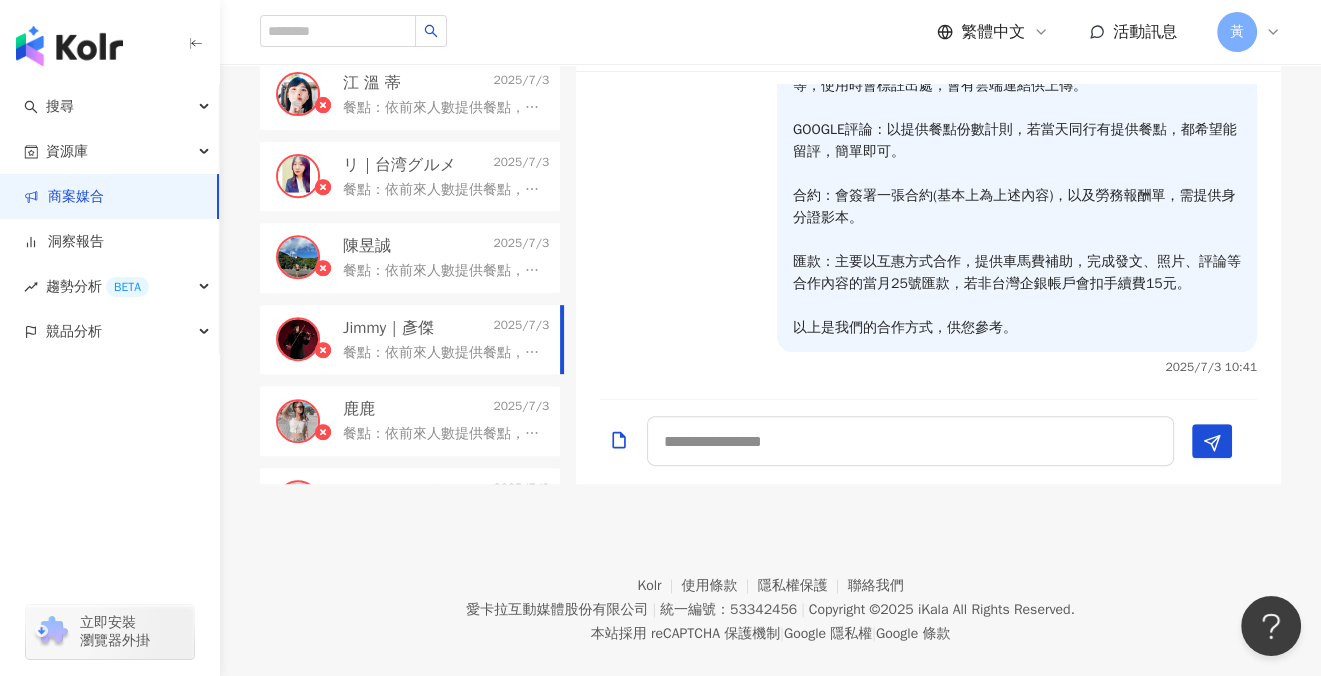 click on "陳昱誠 2025/7/3" at bounding box center [446, 246] 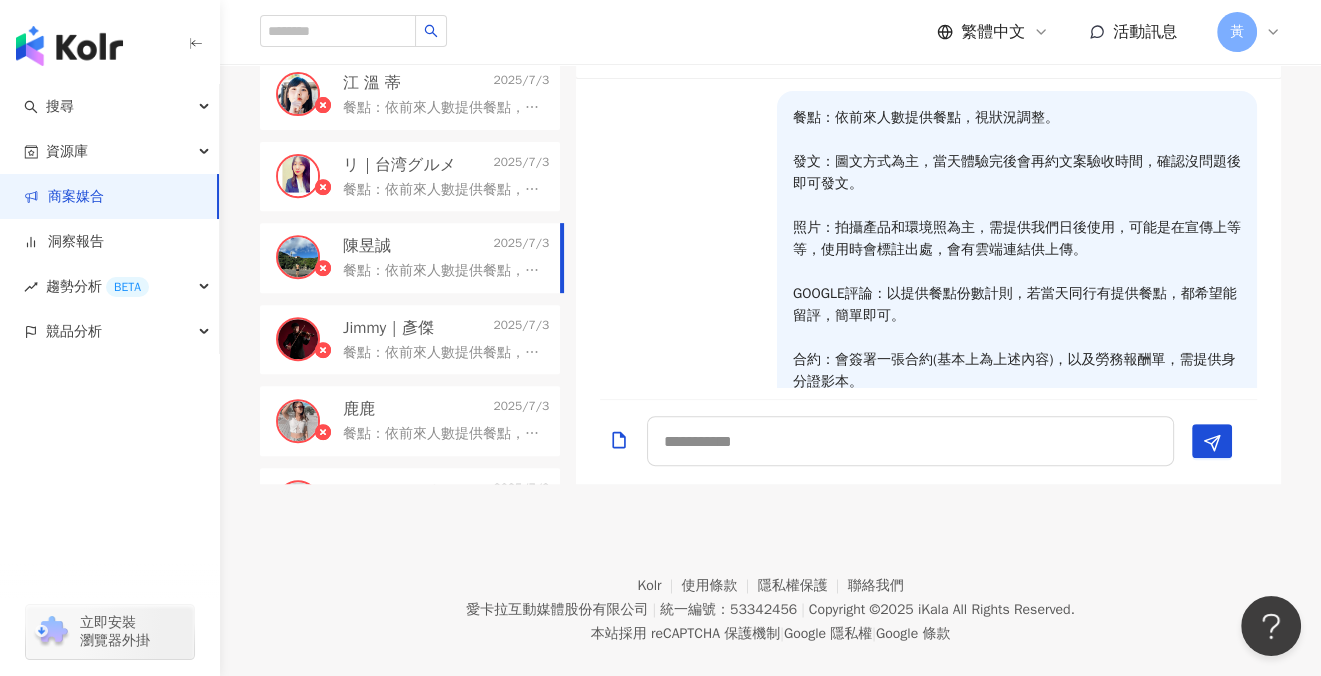 scroll, scrollTop: 164, scrollLeft: 0, axis: vertical 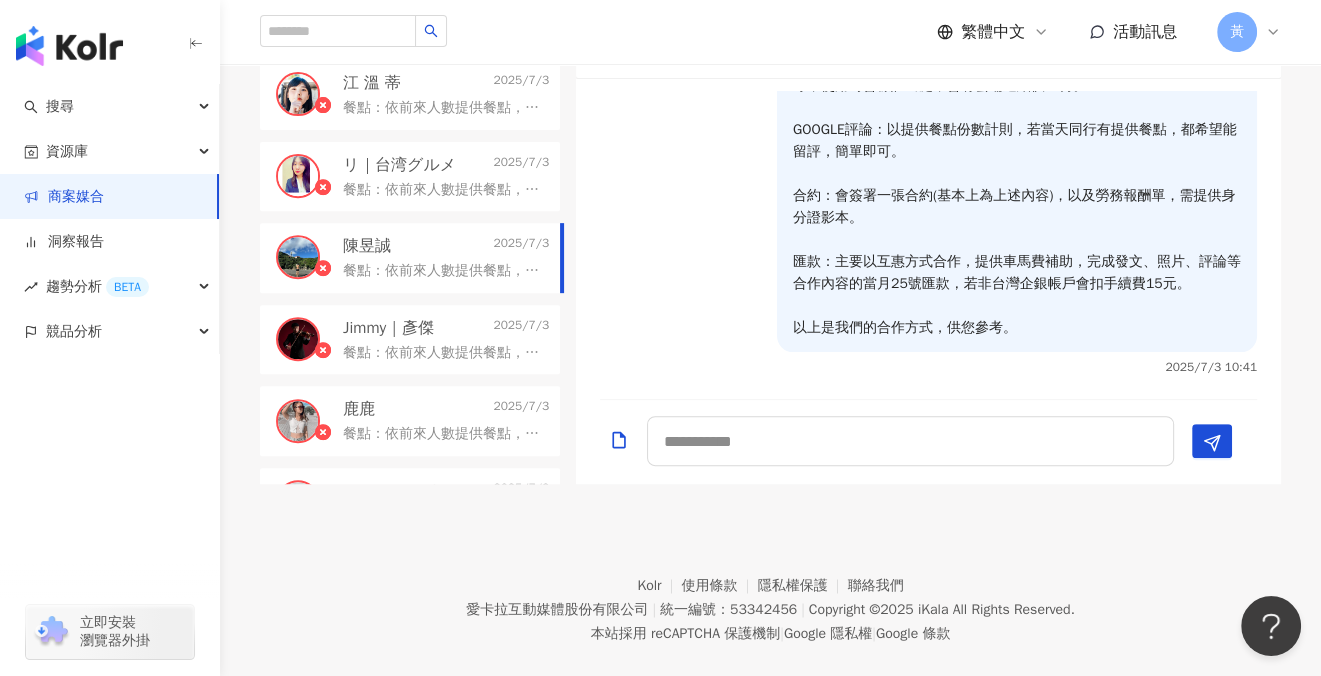 click on "餐點：依前來人數提供餐點，視狀況調整。
發文：圖文方式為主，當天體驗完後會再約文案驗收時間，確認沒問題後即可發文。
照片：拍攝產品和環境照為主，需提供我們日後使用，可能是在宣傳上等等，使用時會標註出處，會有雲端連結供上傳。
GOOGLE評論：以提供餐點份數計則，若當天同行有提供餐點，都希望能留評，簡單即可。
合約：會簽署一張合約(基本上為上述內容)，以及勞務報酬單，需提供身分證影本。
匯款：主要以互惠方式合作，提供車馬費補助，完成發文、照片、評論等合作內容的當月25號匯款，若非台灣企銀帳戶會扣手續費15元。
以上是我們的合作方式，供您參考。" at bounding box center [442, 190] 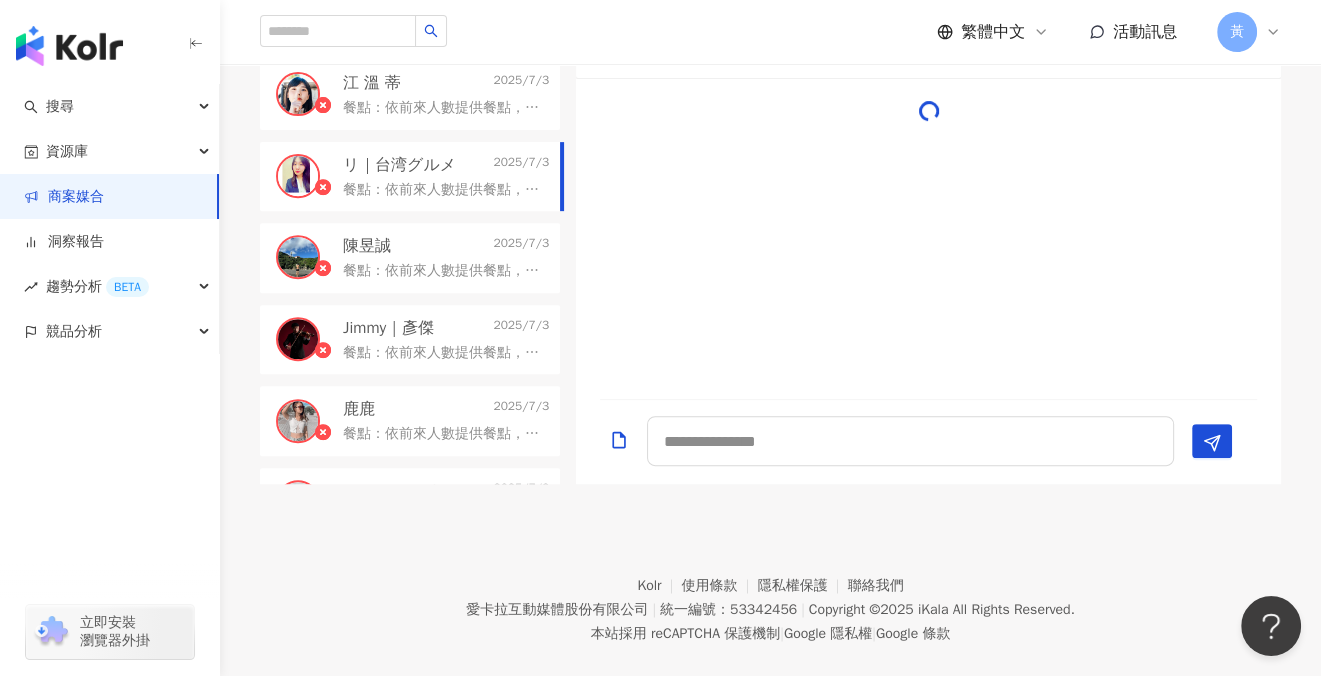 scroll 